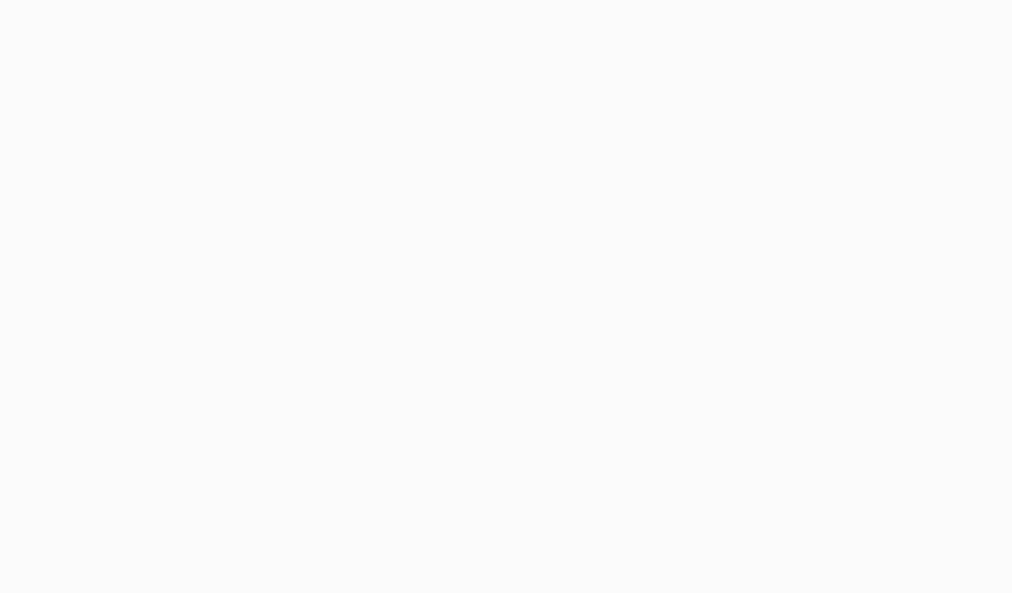 scroll, scrollTop: 0, scrollLeft: 0, axis: both 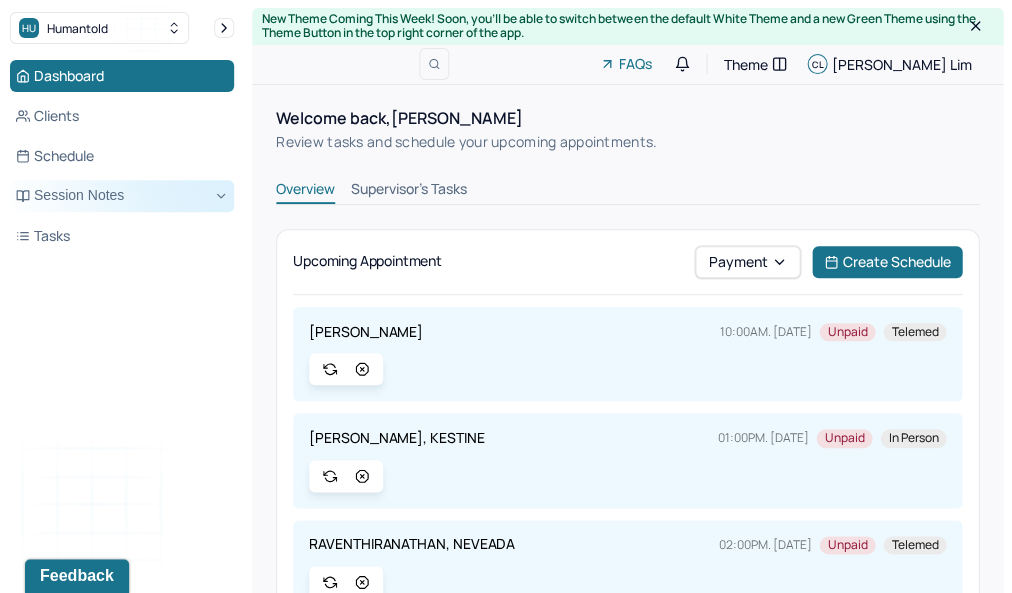click on "Session Notes" at bounding box center (122, 196) 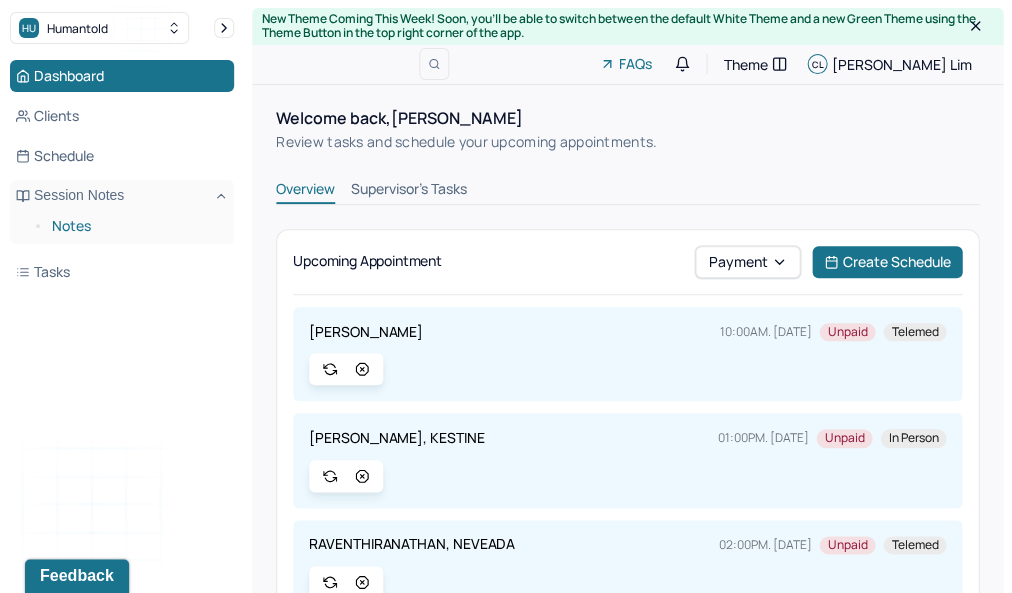click on "Notes" at bounding box center (135, 226) 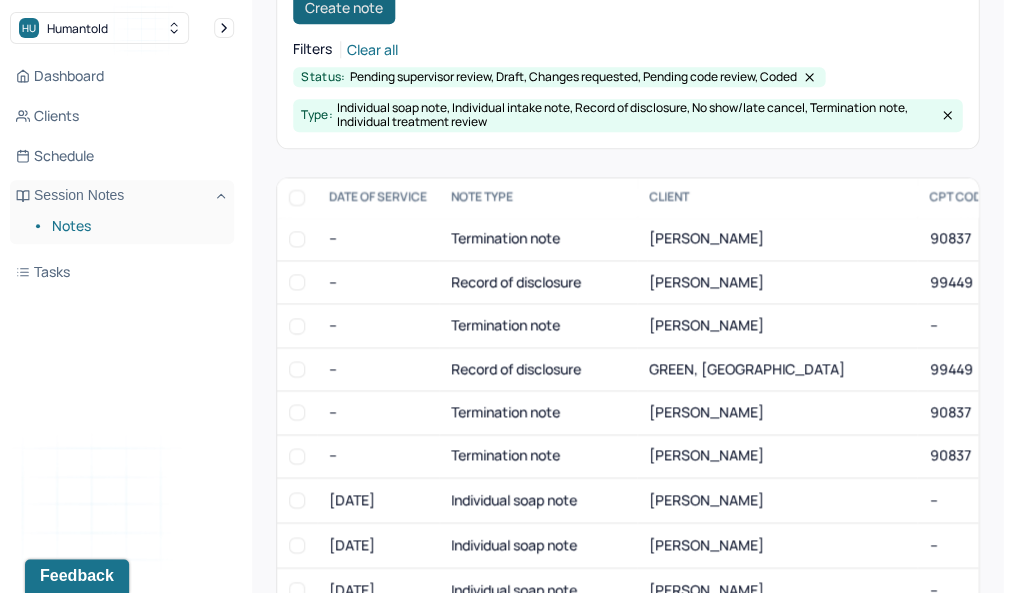 scroll, scrollTop: 398, scrollLeft: 0, axis: vertical 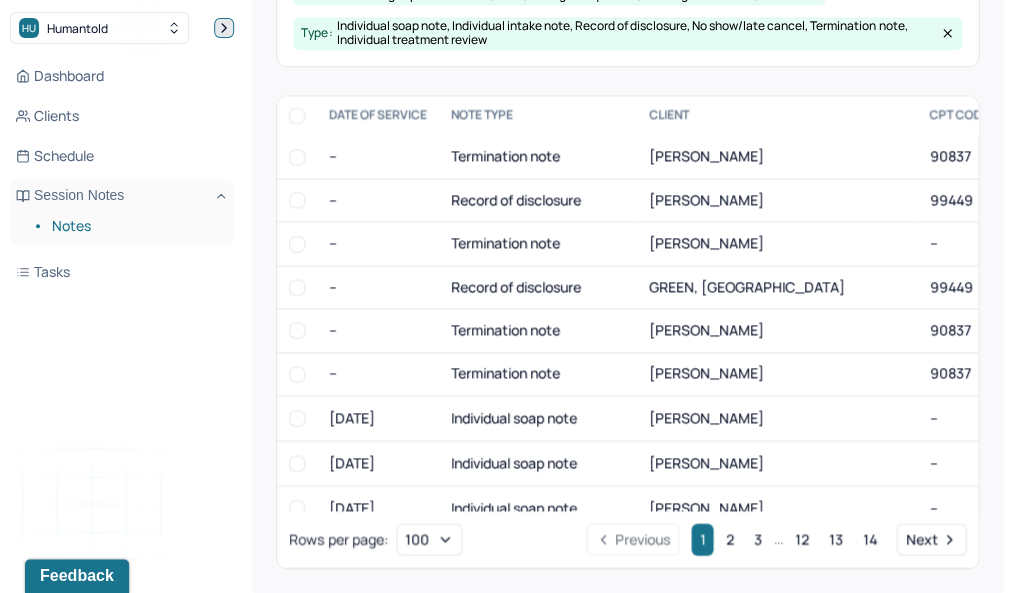 click 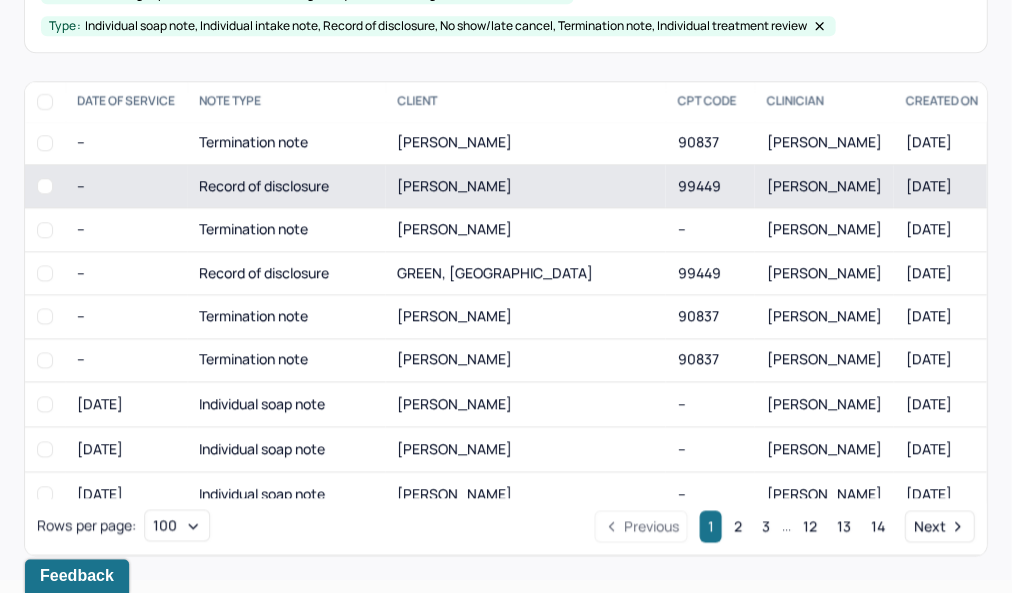 scroll, scrollTop: 288, scrollLeft: 0, axis: vertical 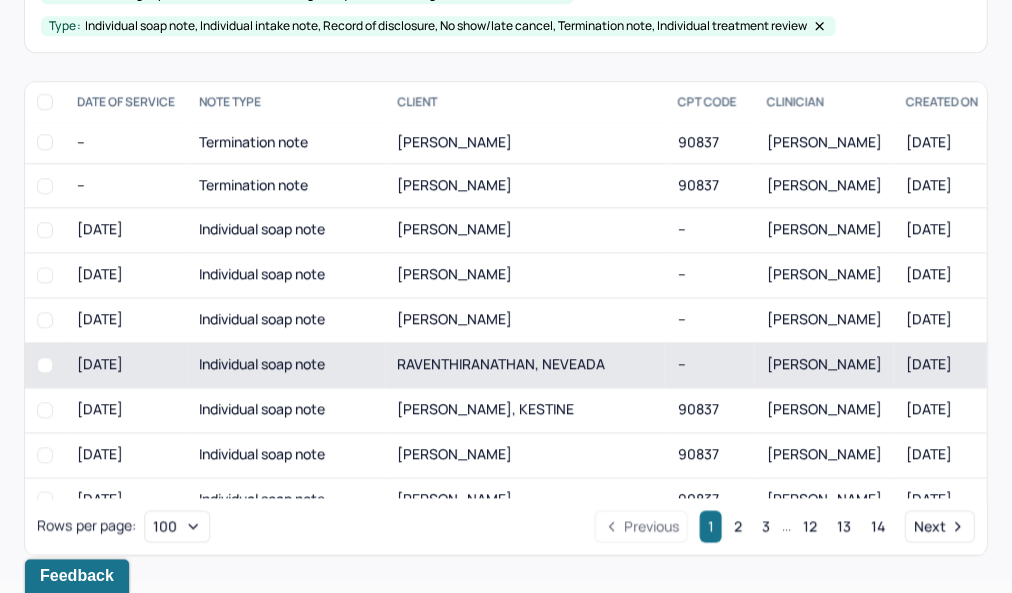 click on "RAVENTHIRANATHAN, NEVEADA" at bounding box center (501, 363) 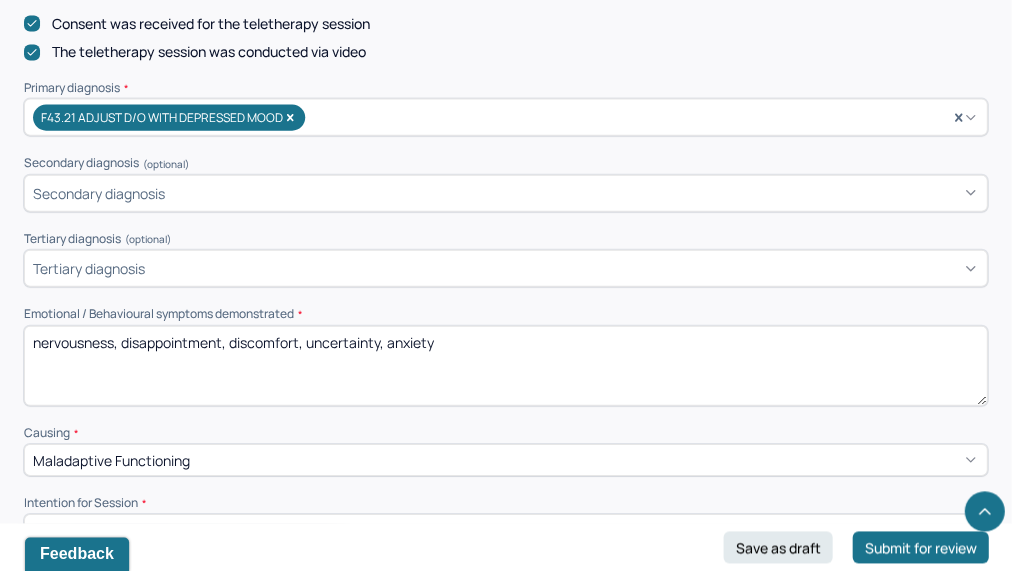 scroll, scrollTop: 702, scrollLeft: 0, axis: vertical 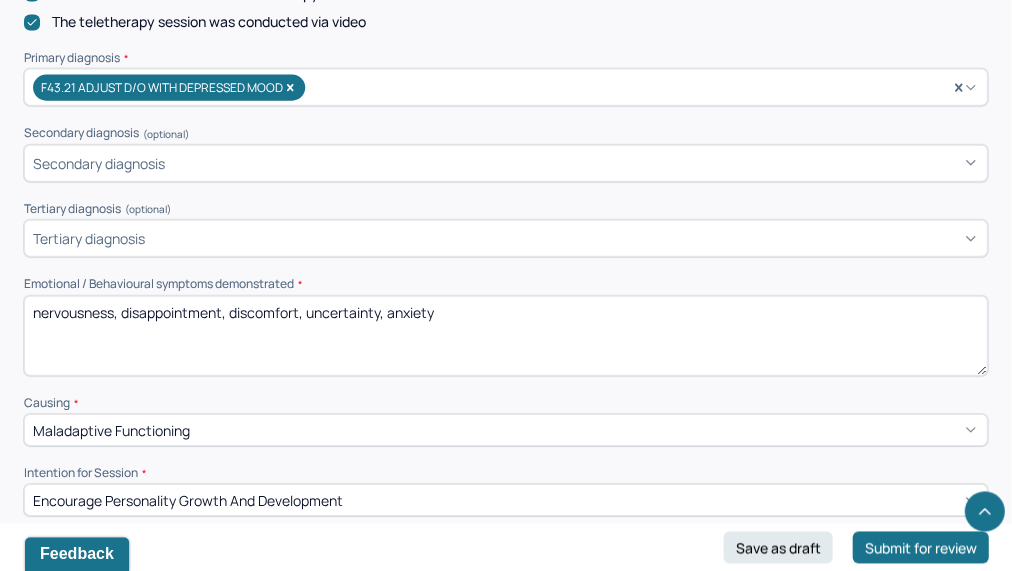 click on "nervousness, disappointment, discomfort, uncertainty, anxiety" at bounding box center [505, 336] 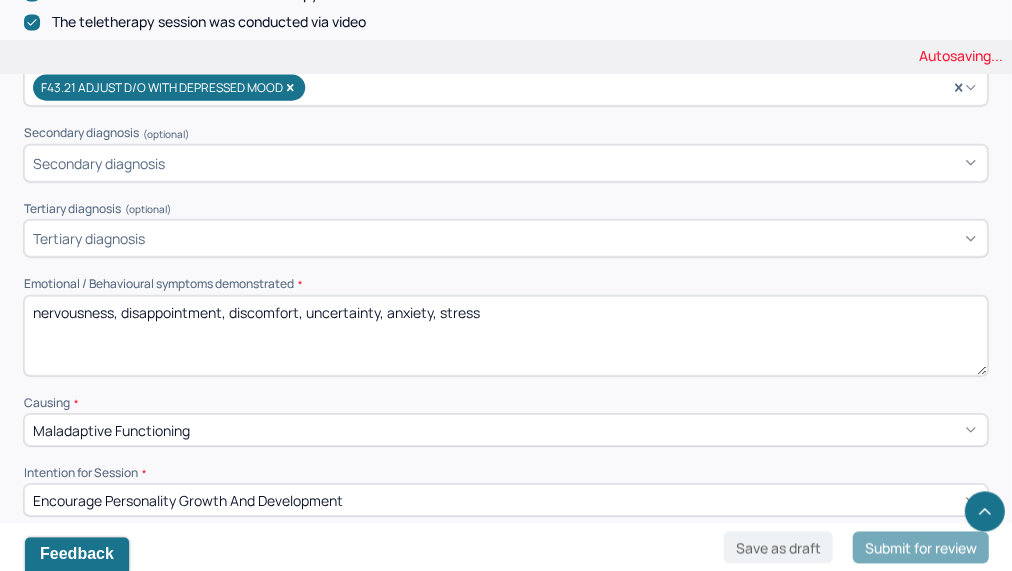 click on "nervousness, disappointment, discomfort, uncertainty, anxiety" at bounding box center (505, 336) 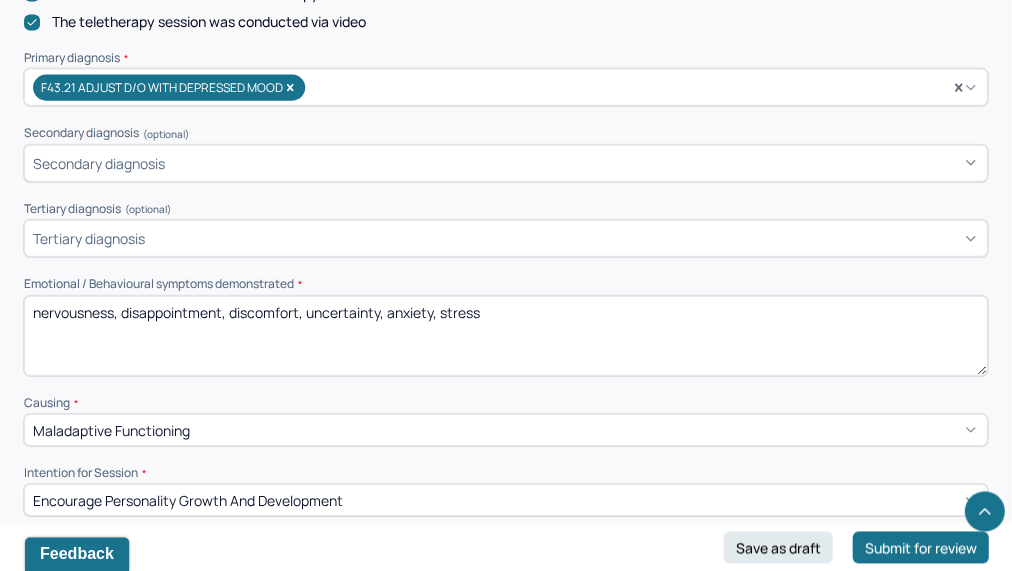 click on "nervousness, disappointment, discomfort, uncertainty, anxiety" at bounding box center (505, 336) 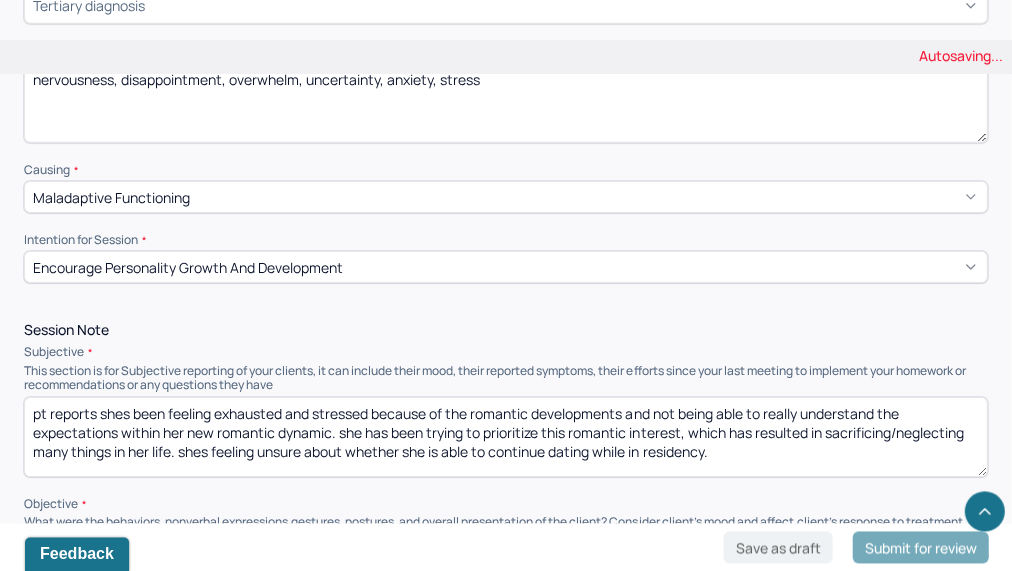 scroll, scrollTop: 949, scrollLeft: 0, axis: vertical 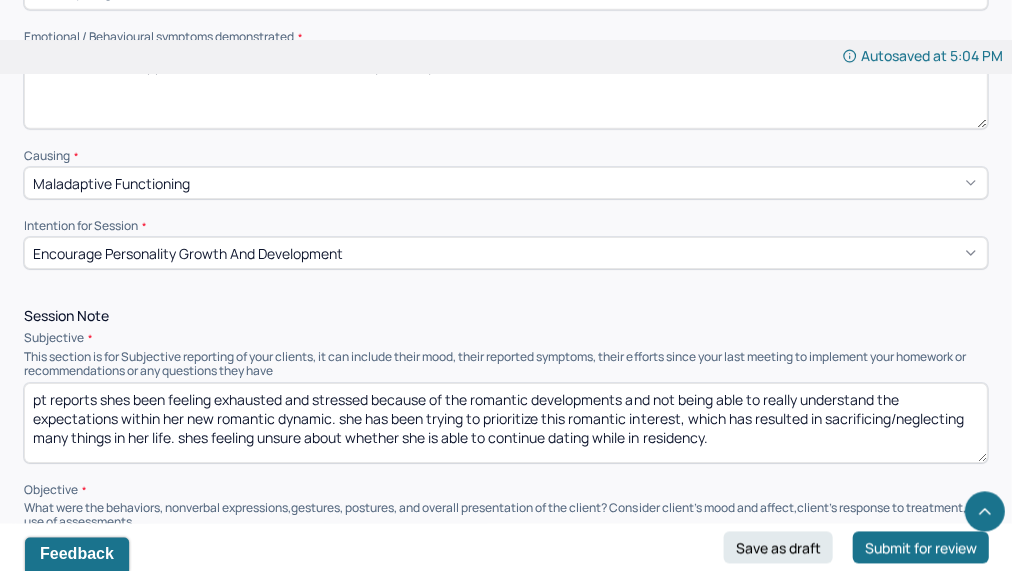 type on "nervousness, disappointment, overwhelm, uncertainty, anxiety, stress" 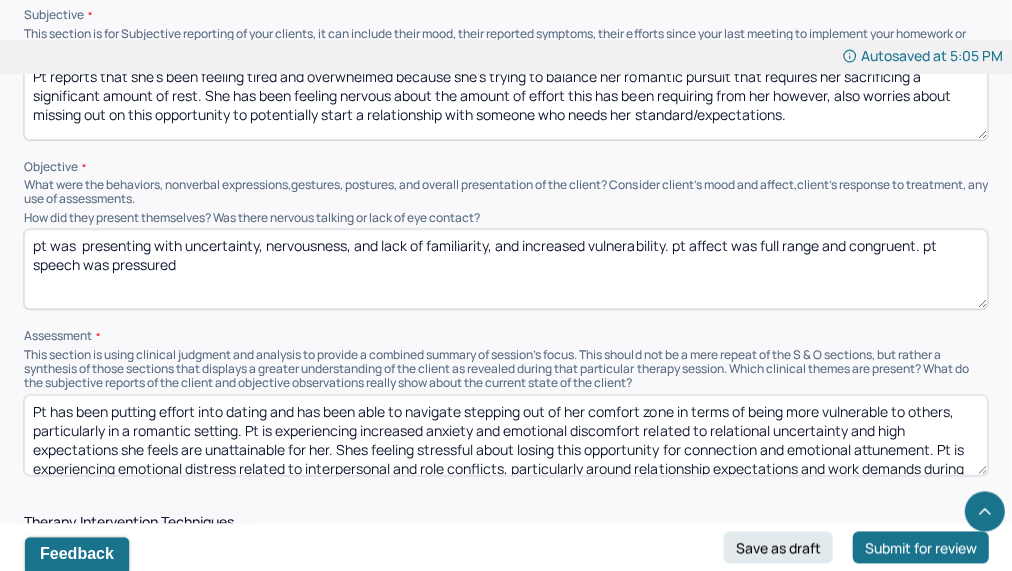 scroll, scrollTop: 1276, scrollLeft: 0, axis: vertical 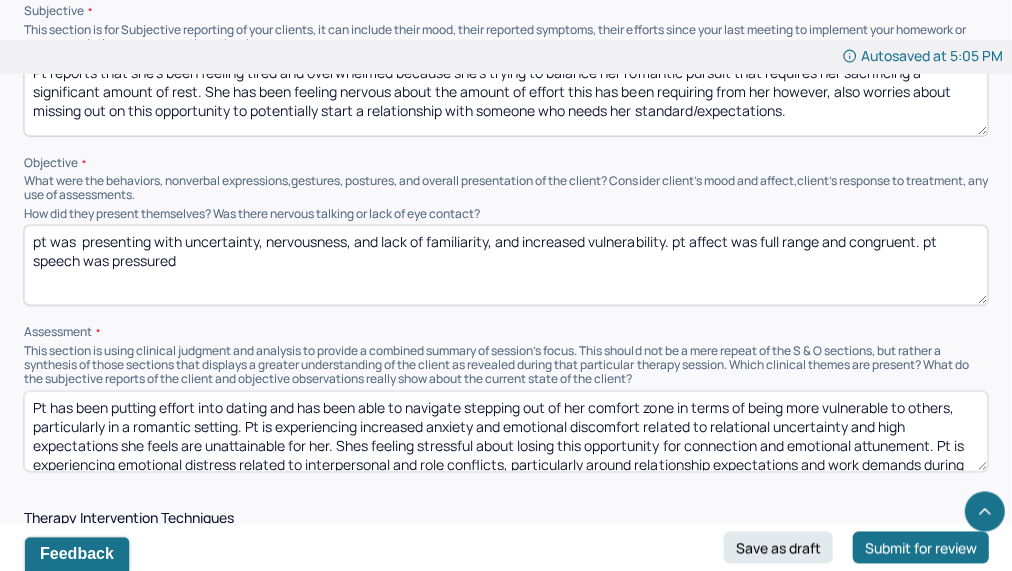 type on "Pt reports that she’s been feeling tired and overwhelmed because she’s trying to balance her romantic pursuit that requires her sacrificing a significant amount of rest. She has been feeling nervous about the amount of effort this has been requiring from her however, also worries about missing out on this opportunity to potentially start a relationship with someone who needs her standard/expectations." 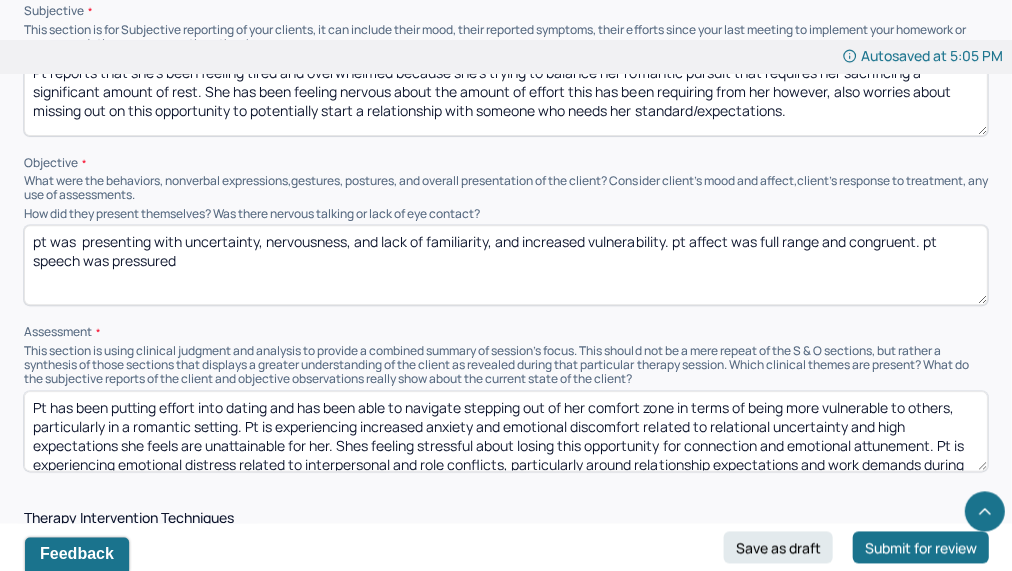 drag, startPoint x: 493, startPoint y: 256, endPoint x: 380, endPoint y: 252, distance: 113.07078 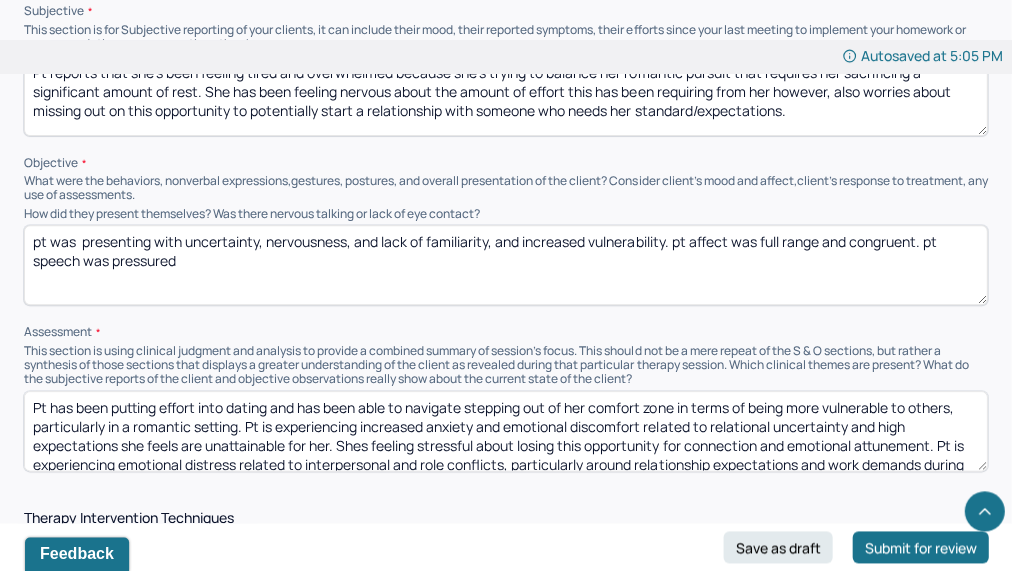 click on "pt was  presenting with uncertainty, nervousness, and lack of familiarity, and increased vulnerability. pt affect was full range and congruent. pt speech was pressured" at bounding box center [505, 265] 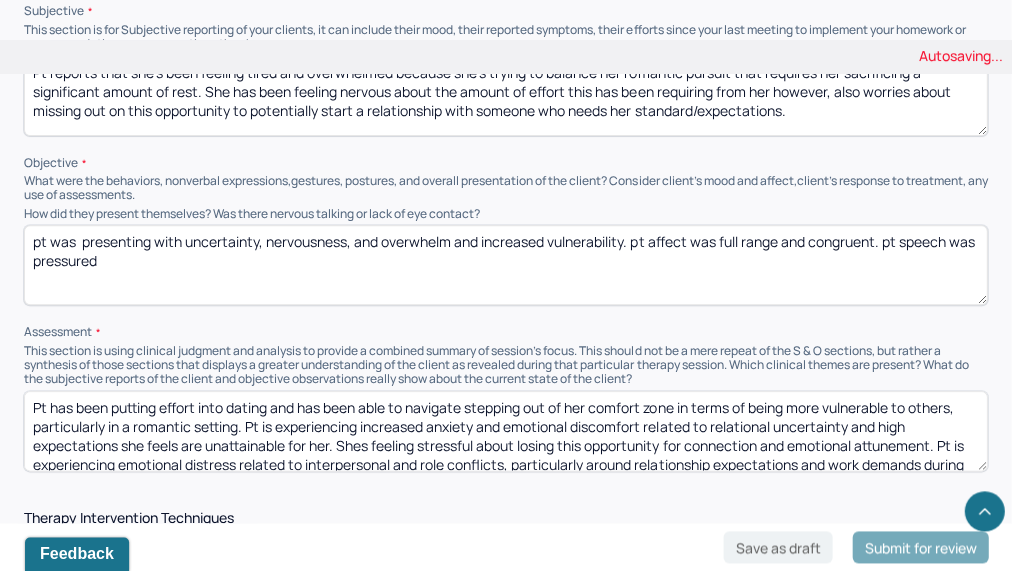 type on "pt was  presenting with uncertainty, nervousness, and overwhelm and increased vulnerability. pt affect was full range and congruent. pt speech was pressured" 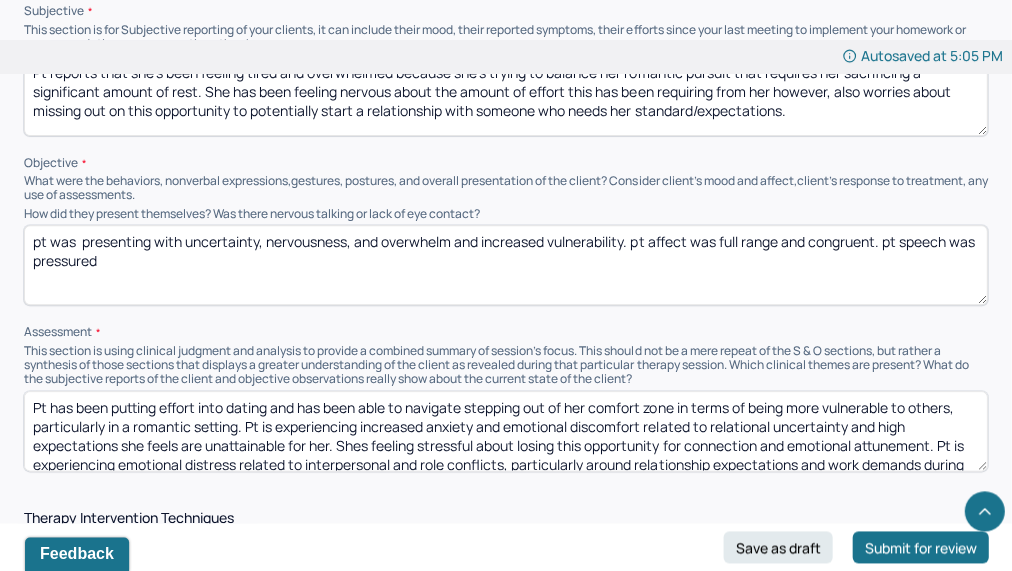 click on "Pt has been putting effort into dating and has been able to navigate stepping out of her comfort zone in terms of being more vulnerable to others, particularly in a romantic setting. Pt is experiencing increased anxiety and emotional discomfort related to relational uncertainty and high expectations she feels are unattainable for her. Shes feeling stressful about losing this opportunity for connection and emotional attunement. Pt is experiencing emotional distress related to interpersonal and role conflicts, particularly around relationship expectations and work demands during residency." at bounding box center (505, 431) 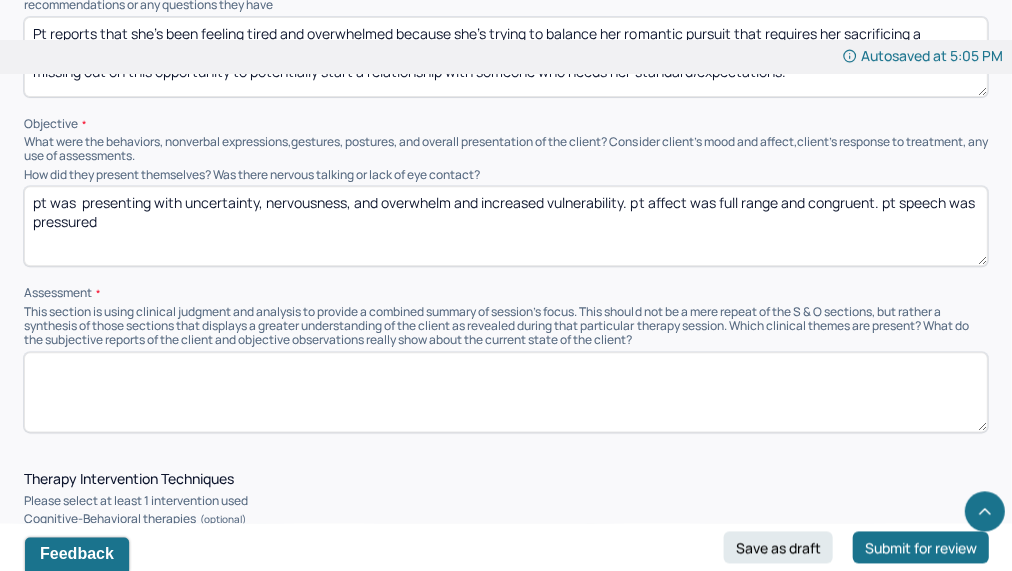 scroll, scrollTop: 1344, scrollLeft: 0, axis: vertical 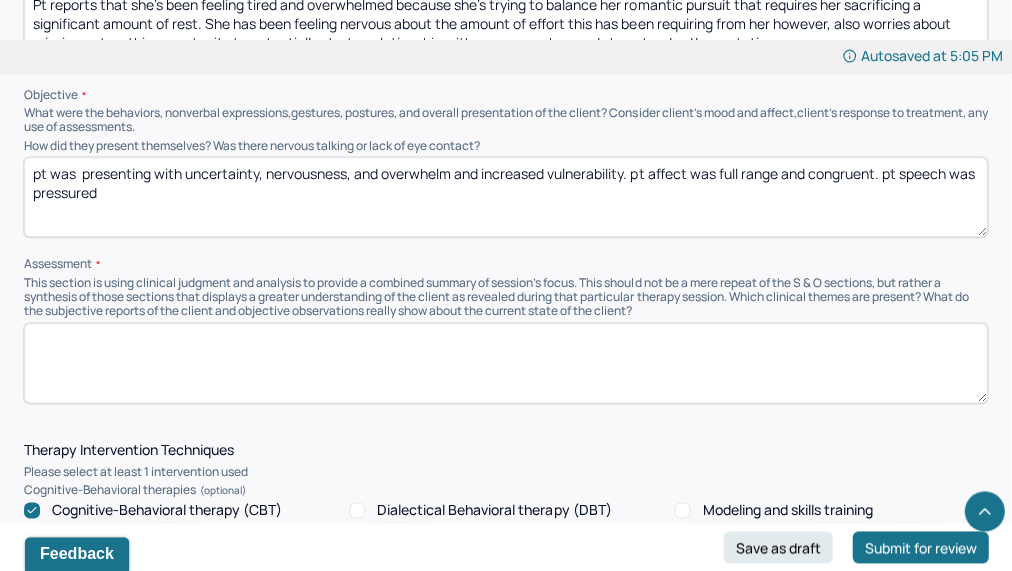paste on "Pt appears to be conflicted about her relationship/romantic pursuit. She has shown significant progress in stepping out of her comfort zone in terms of vulnerability and transparency in her communication. She’s also been able to work through anxiety as well. She’s currently conflicted because of the desire to make this relationship dynamic work, despite the reality of having very minimal time to devote to her personal life due to her work commitments. We continue to work on the best way for her to cope and navigate." 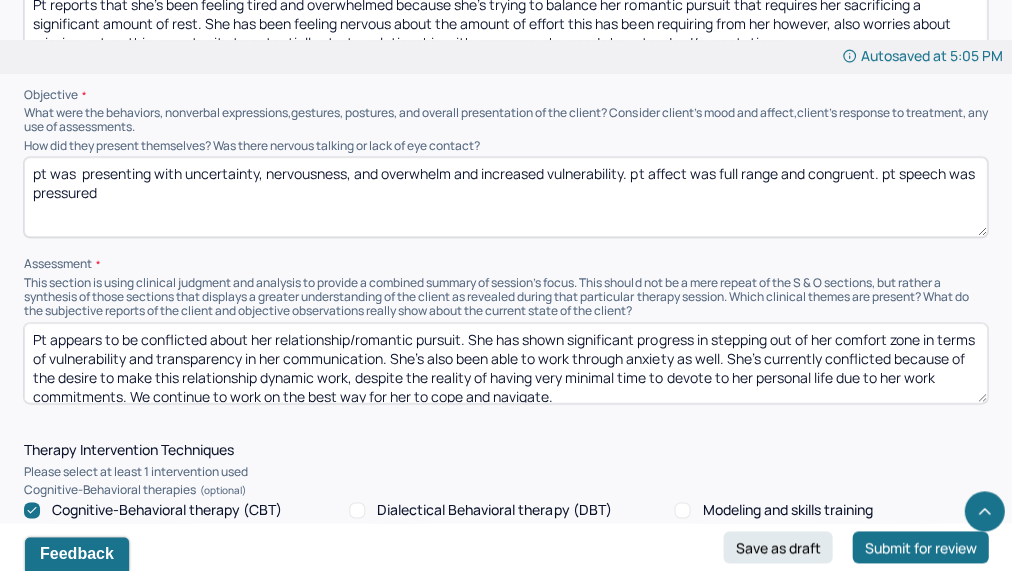 scroll, scrollTop: 4, scrollLeft: 0, axis: vertical 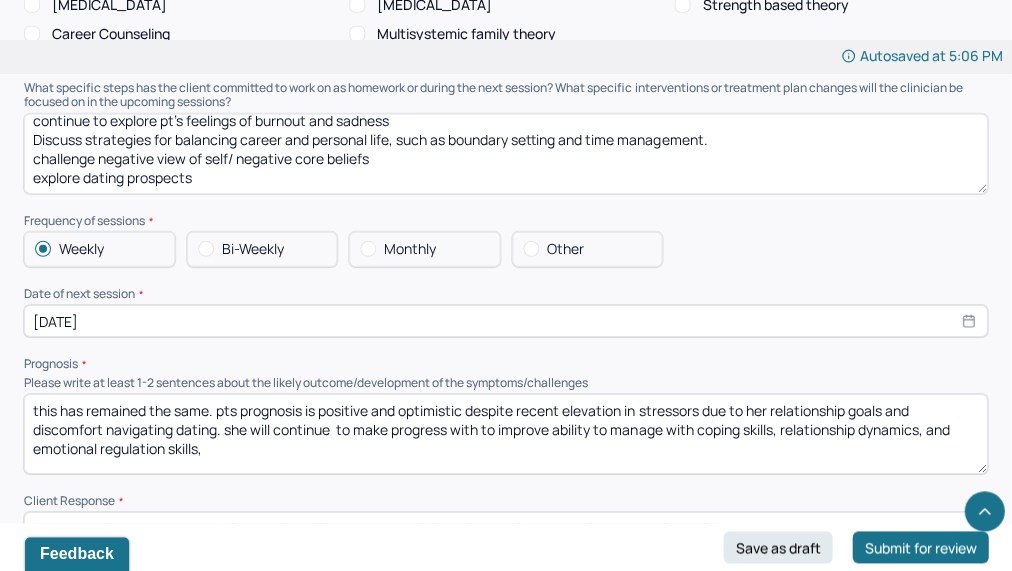 type on "Pt appears to be conflicted about her relationship/romantic pursuit. She has shown significant progress in stepping out of her comfort zone in terms of vulnerability and transparency in her communication. She’s also been able to work through anxiety as well. She’s currently conflicted because of the desire to make this relationship dynamic work, despite the reality of having very minimal time to devote to her personal life due to her work commitments. We continue to work on the best way for her to cope and navigate." 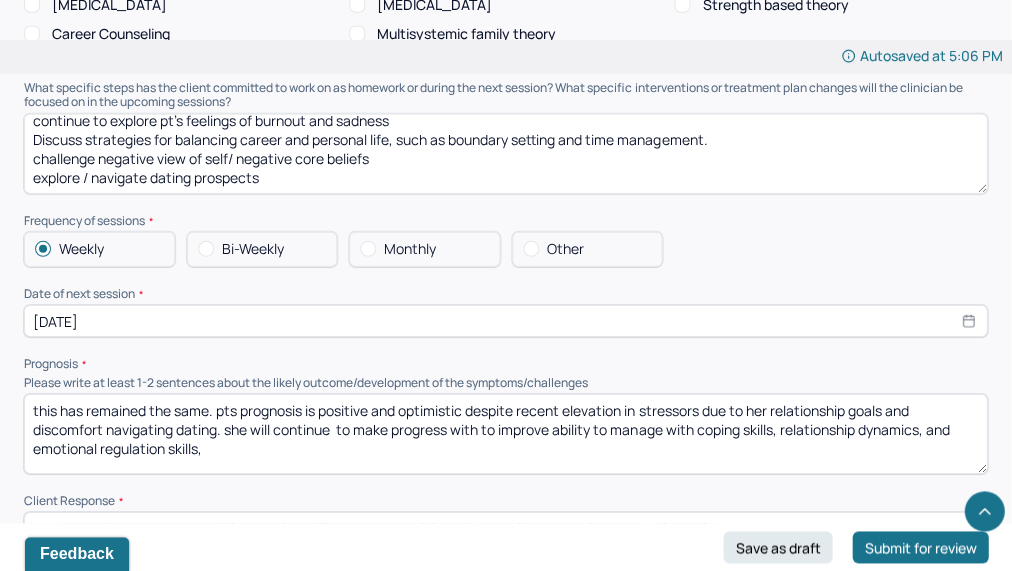 type on "[MEDICAL_DATA] and cognitive reframing affecting self confidence and self esteem
continue to explore pt's feelings of burnout and sadness
Discuss strategies for balancing career and personal life, such as boundary setting and time management.
challenge negative view of self/ negative core beliefs
explore / navigate dating prospects" 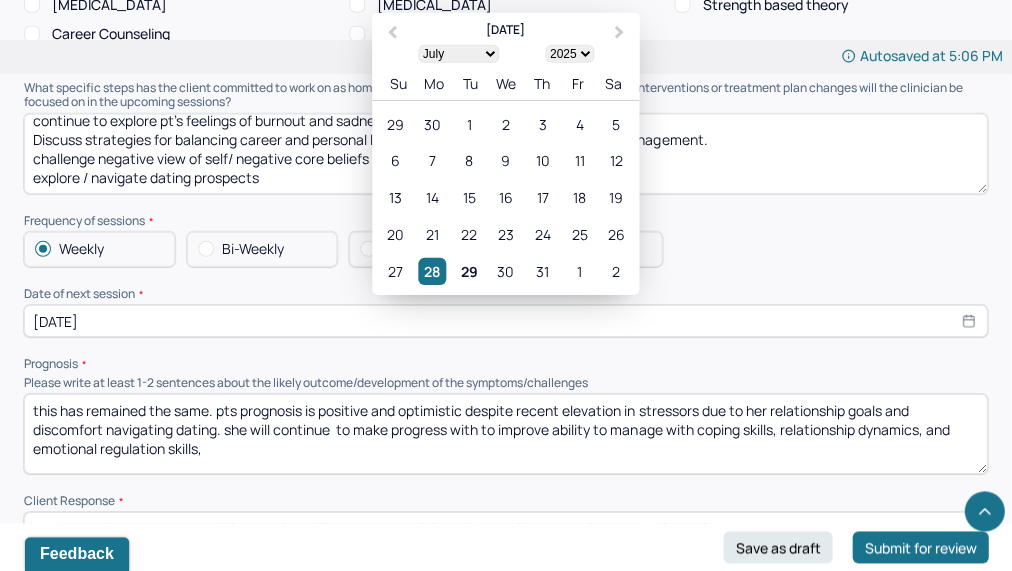 click on "[DATE]" at bounding box center [505, 321] 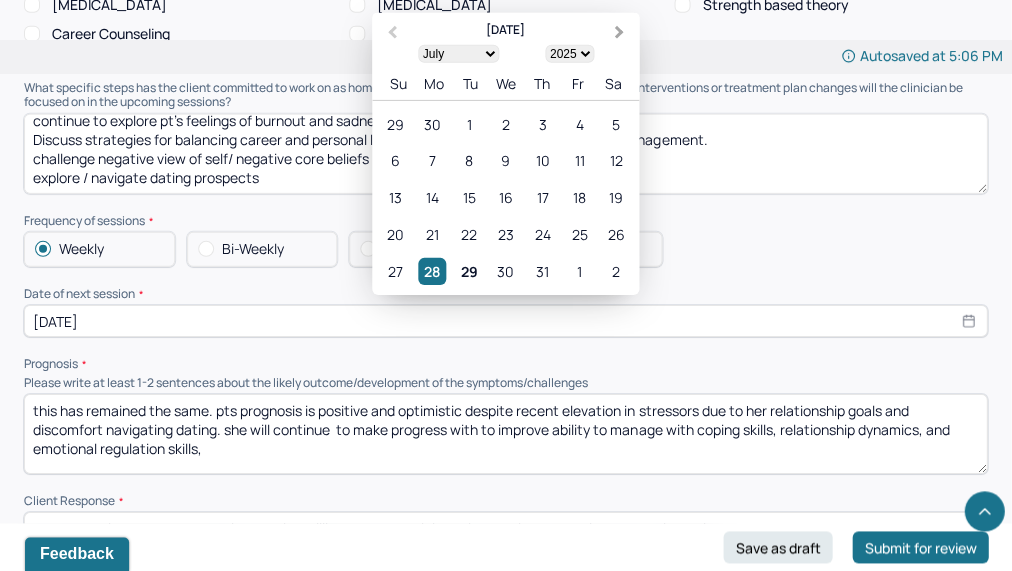 click on "Next Month" at bounding box center [621, 34] 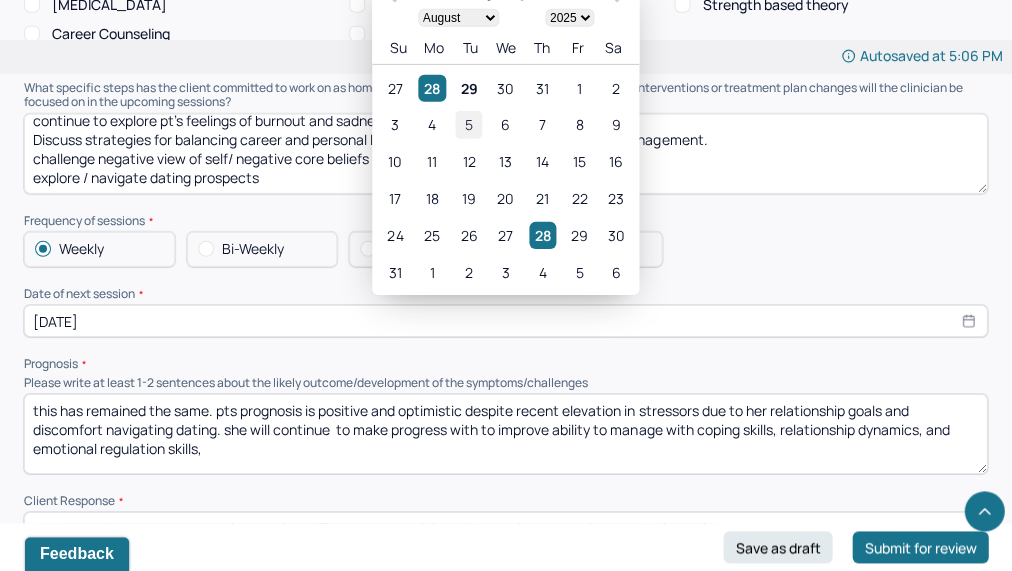 click on "5" at bounding box center [468, 125] 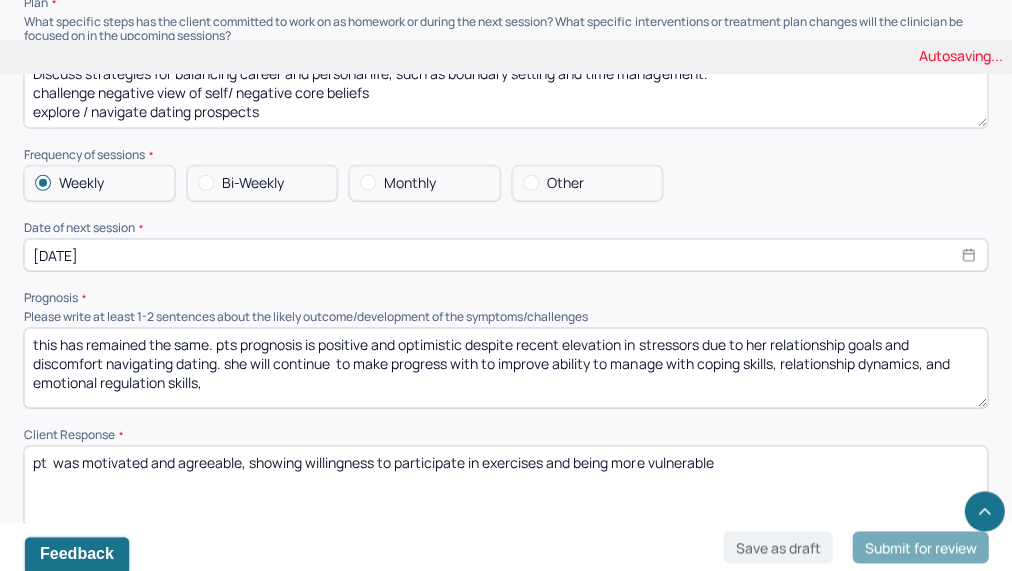scroll, scrollTop: 2225, scrollLeft: 0, axis: vertical 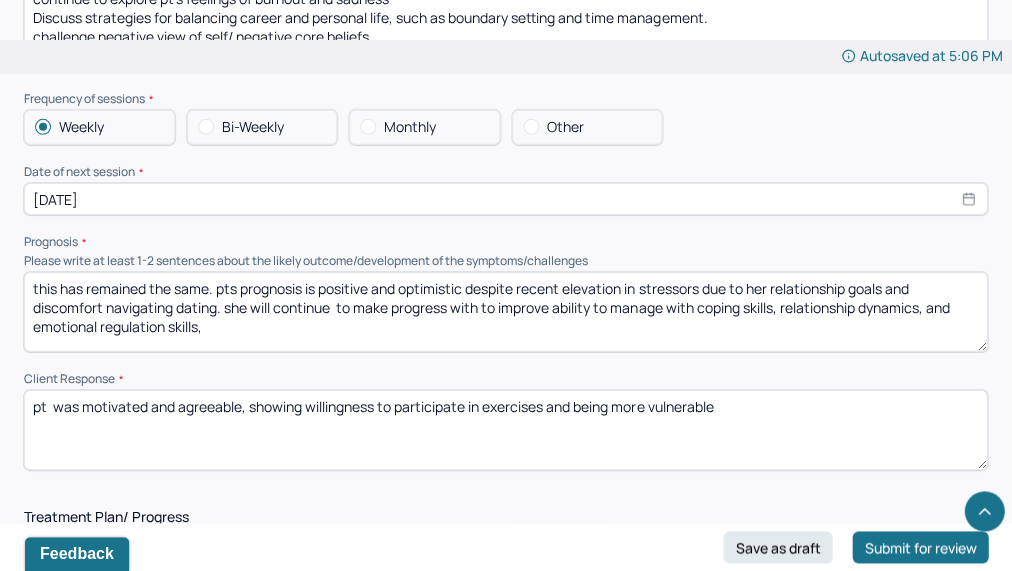 drag, startPoint x: 216, startPoint y: 300, endPoint x: -70, endPoint y: 264, distance: 288.25684 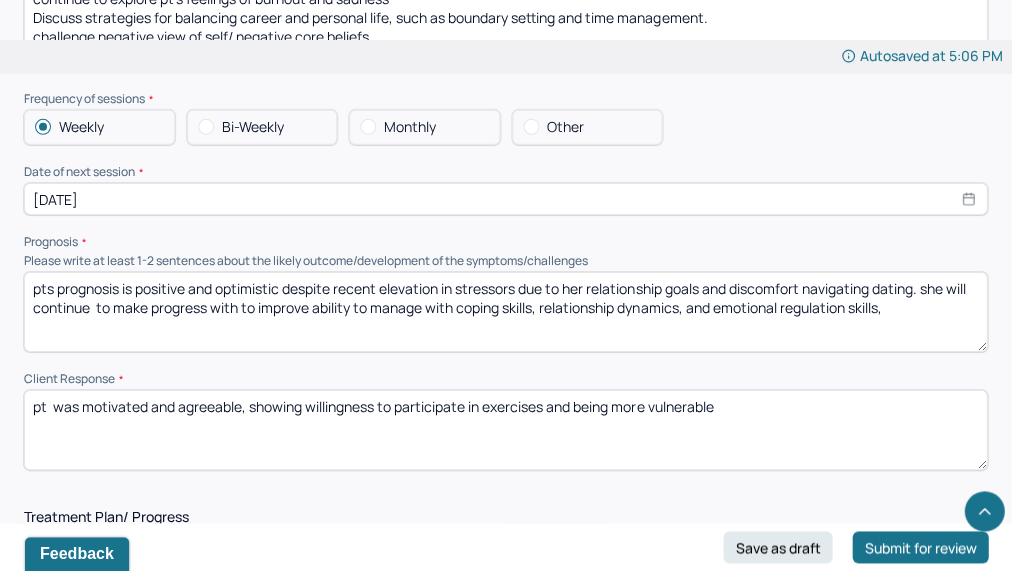 drag, startPoint x: 290, startPoint y: 295, endPoint x: 399, endPoint y: 300, distance: 109.11462 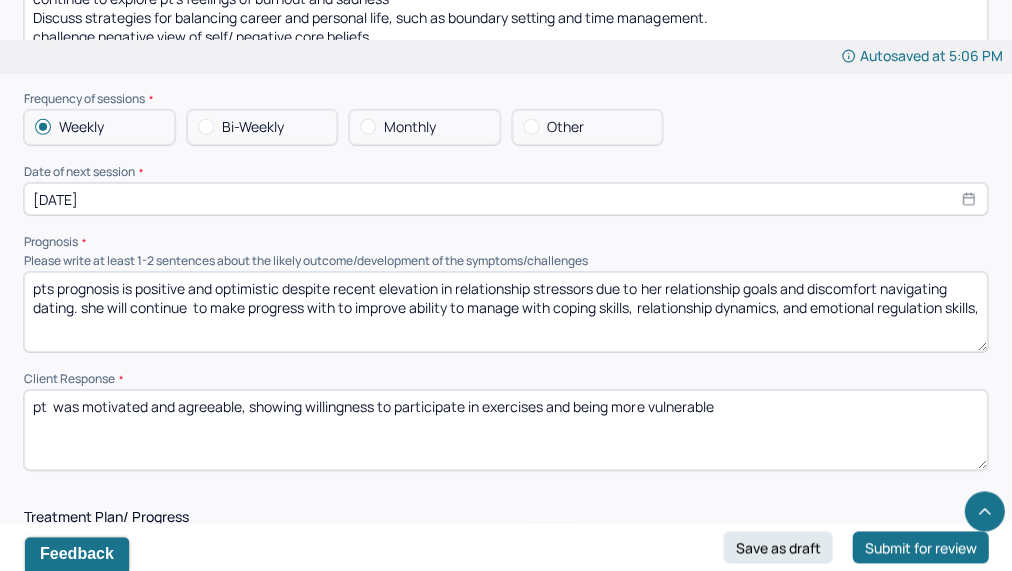 drag, startPoint x: 604, startPoint y: 295, endPoint x: 72, endPoint y: 314, distance: 532.3392 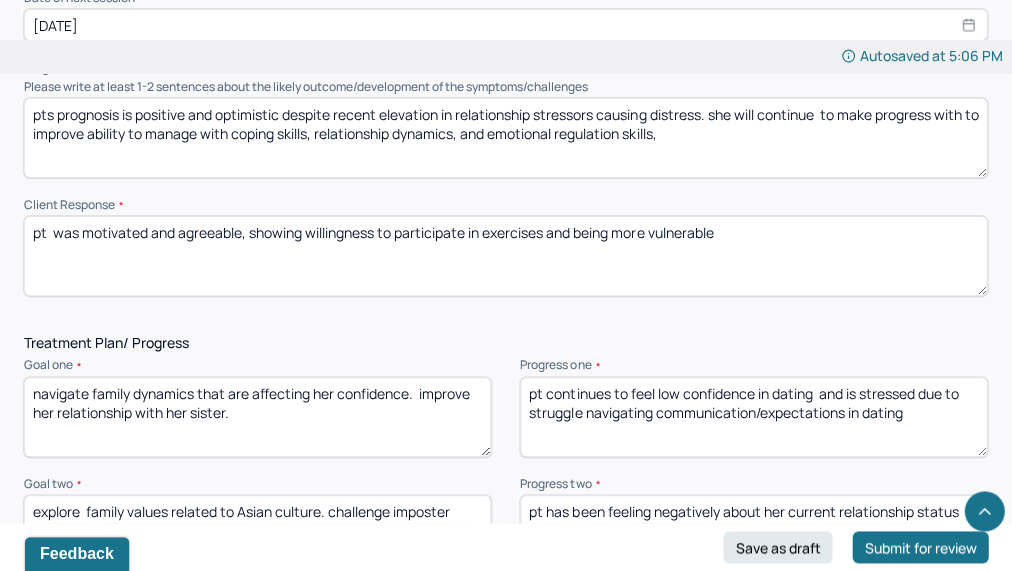 scroll, scrollTop: 2415, scrollLeft: 0, axis: vertical 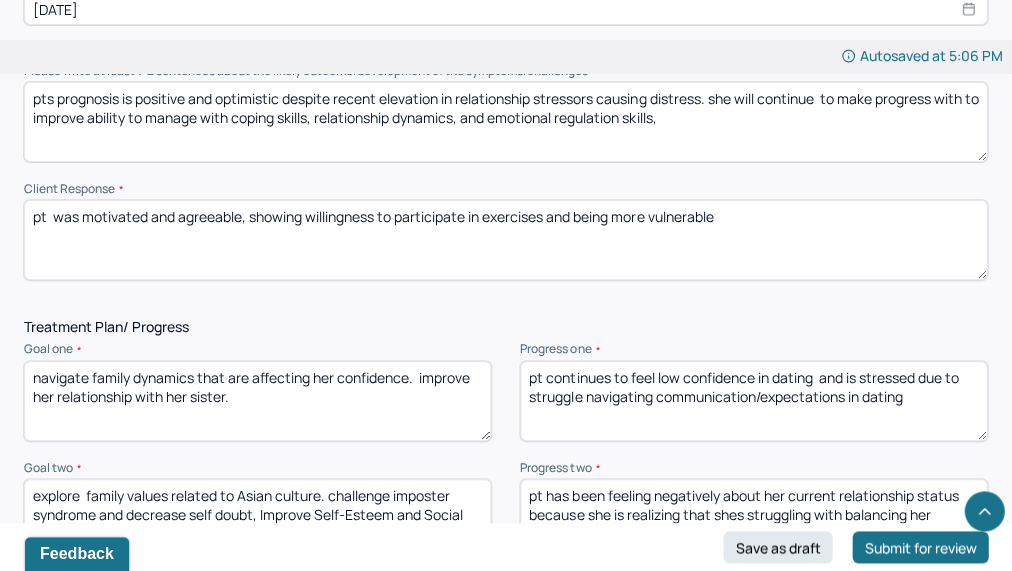type on "pts prognosis is positive and optimistic despite recent elevation in relationship stressors causing distress. she will continue  to make progress with to improve ability to manage with coping skills, relationship dynamics, and emotional regulation skills," 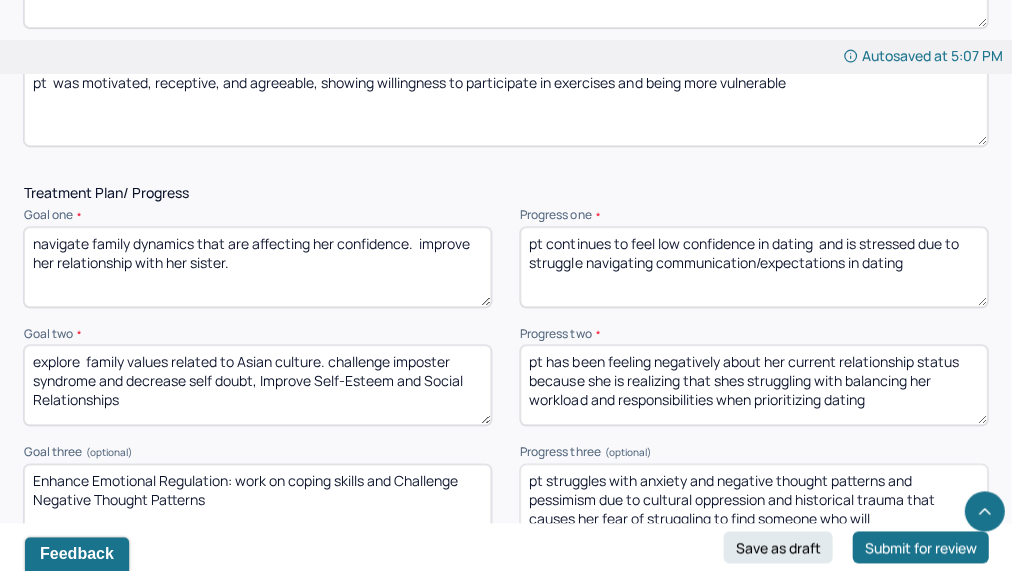 scroll, scrollTop: 2550, scrollLeft: 0, axis: vertical 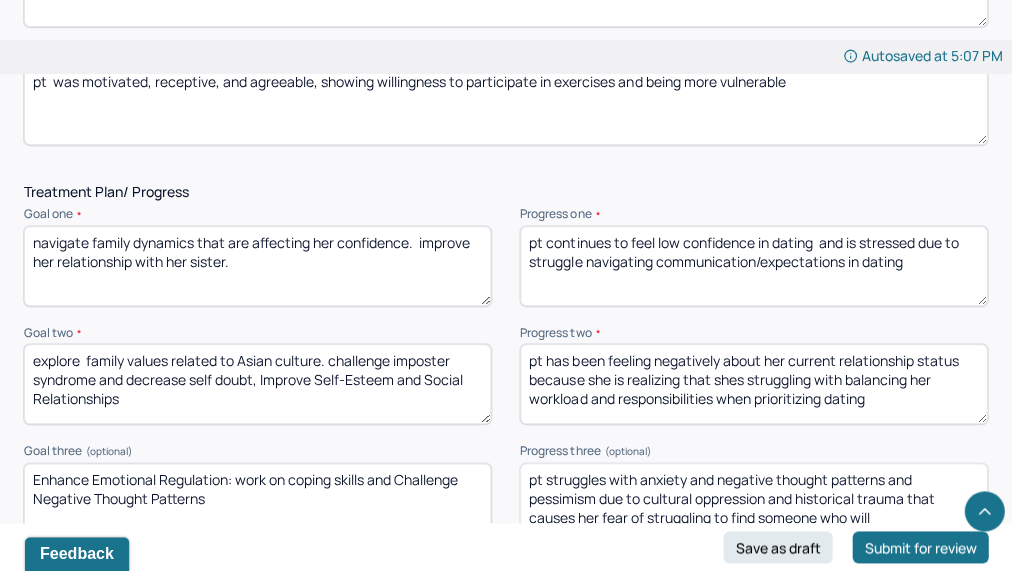 type on "pt  was motivated, receptive, and agreeable, showing willingness to participate in exercises and being more vulnerable" 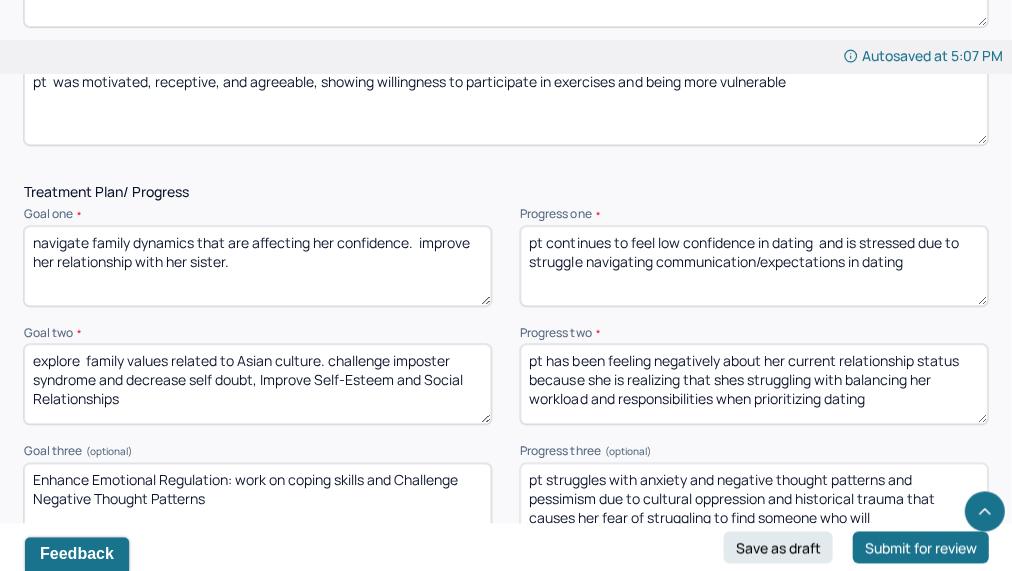 drag, startPoint x: 840, startPoint y: 251, endPoint x: 667, endPoint y: 236, distance: 173.64908 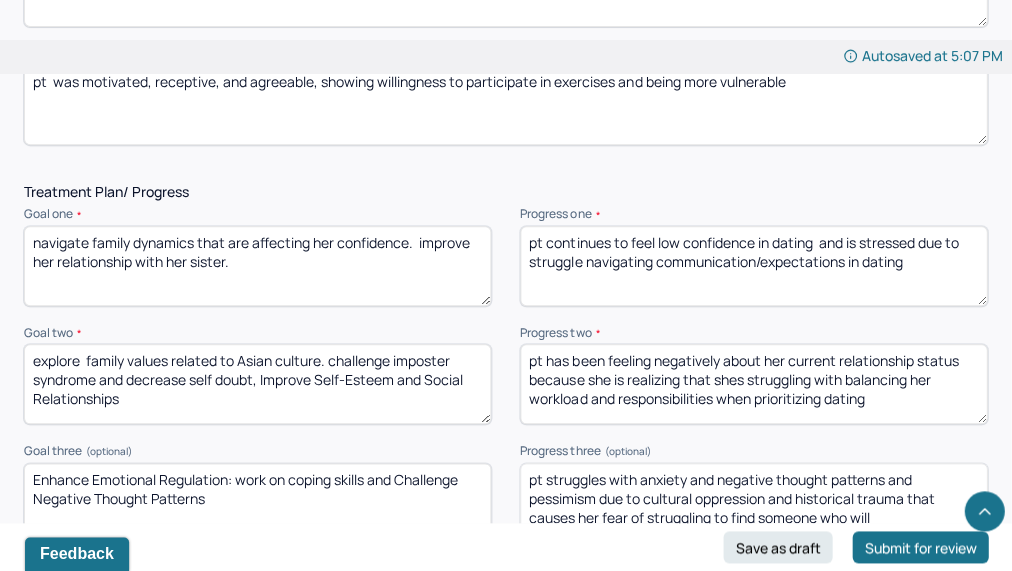 click on "pt continues to feel low confidence in dating  and is stressed due to struggle navigating communication/expectations in dating" at bounding box center [753, 266] 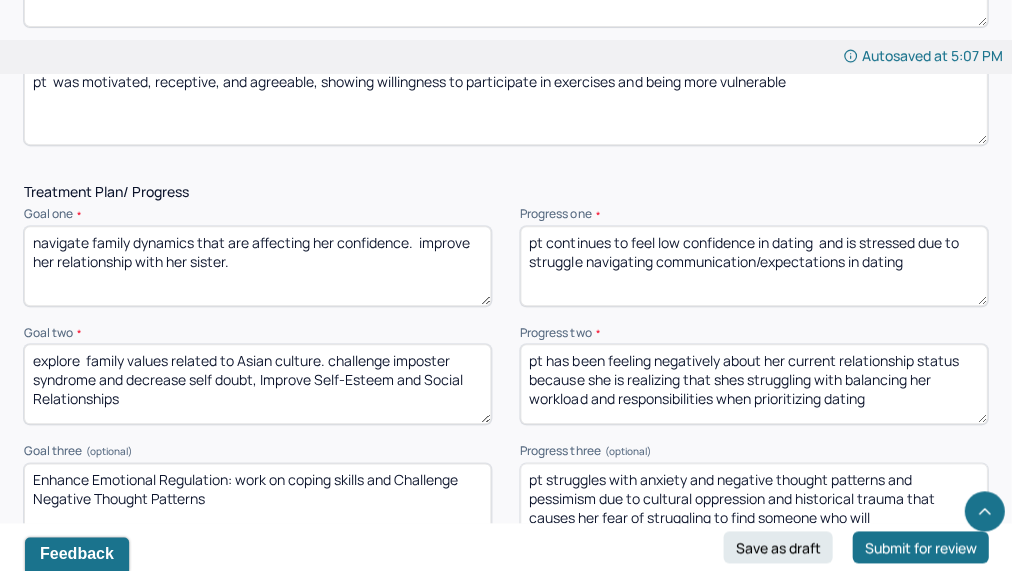 drag, startPoint x: 859, startPoint y: 251, endPoint x: 653, endPoint y: 241, distance: 206.24257 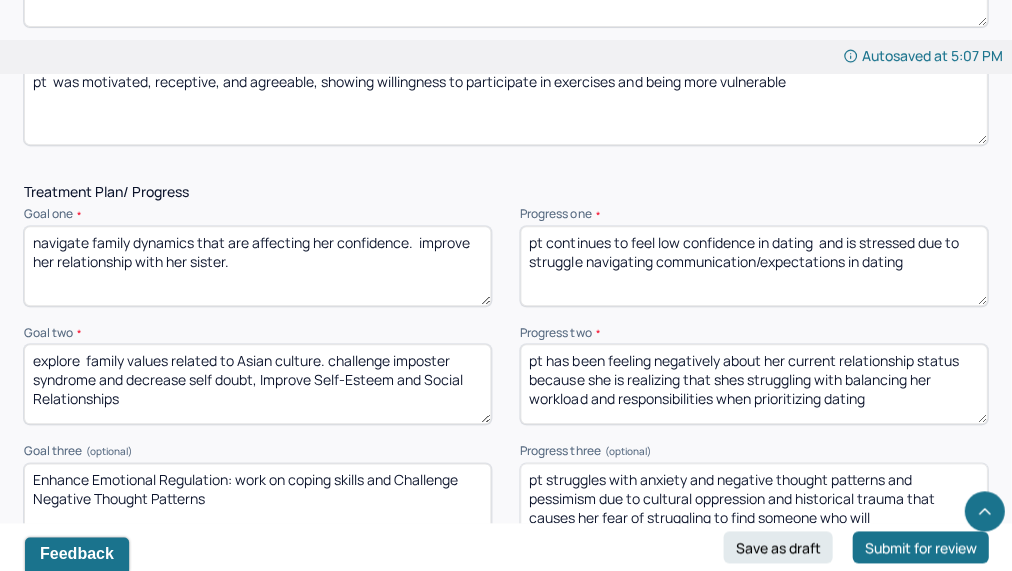click on "pt continues to feel low confidence in dating  and is stressed due to struggle navigating communication/expectations in dating" at bounding box center [753, 266] 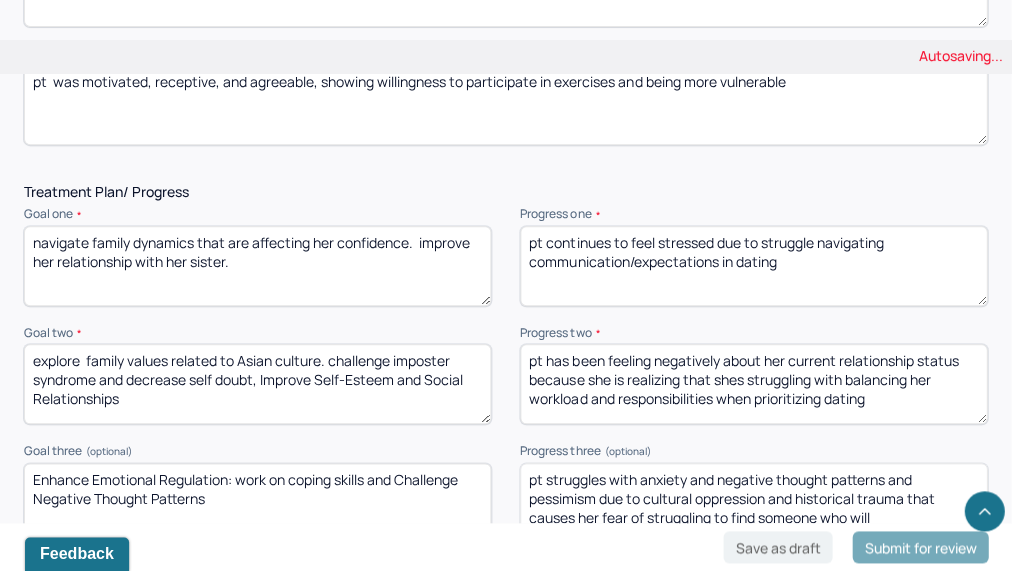 click on "pt continues to feel low confidence in dating  and is stressed due to struggle navigating communication/expectations in dating" at bounding box center [753, 266] 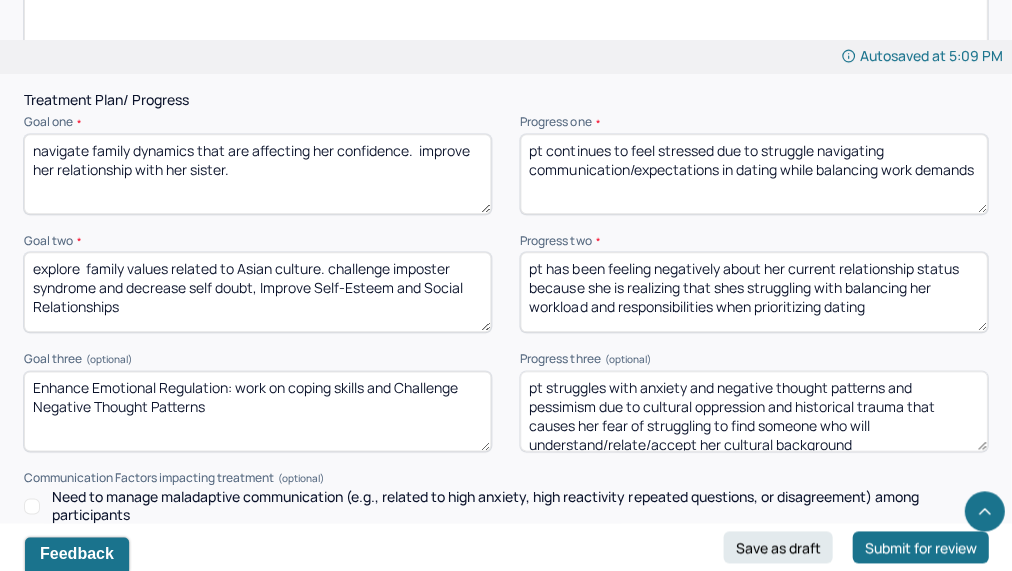 scroll, scrollTop: 2660, scrollLeft: 0, axis: vertical 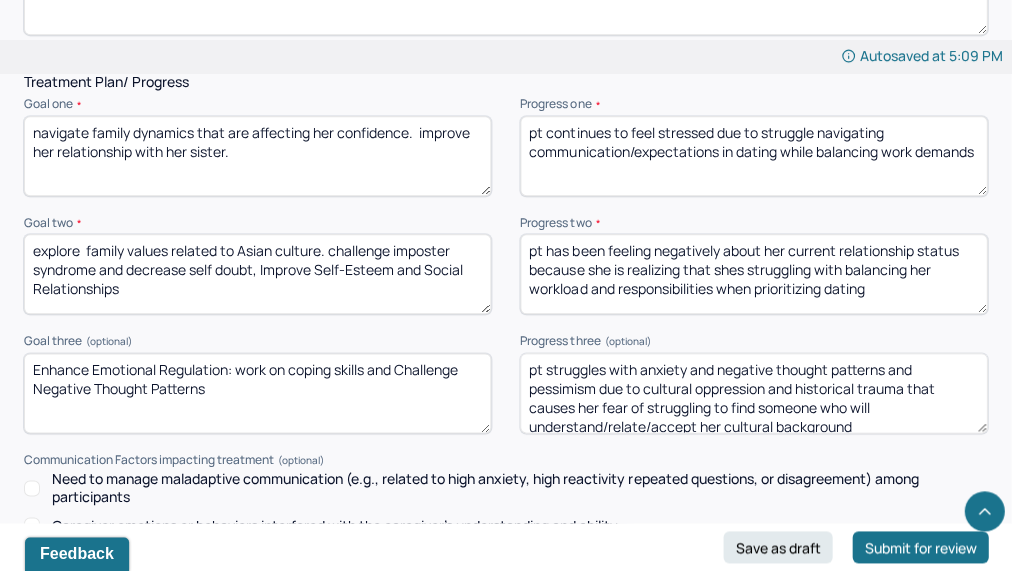 type on "pt continues to feel stressed due to struggle navigating communication/expectations in dating while balancing work demands" 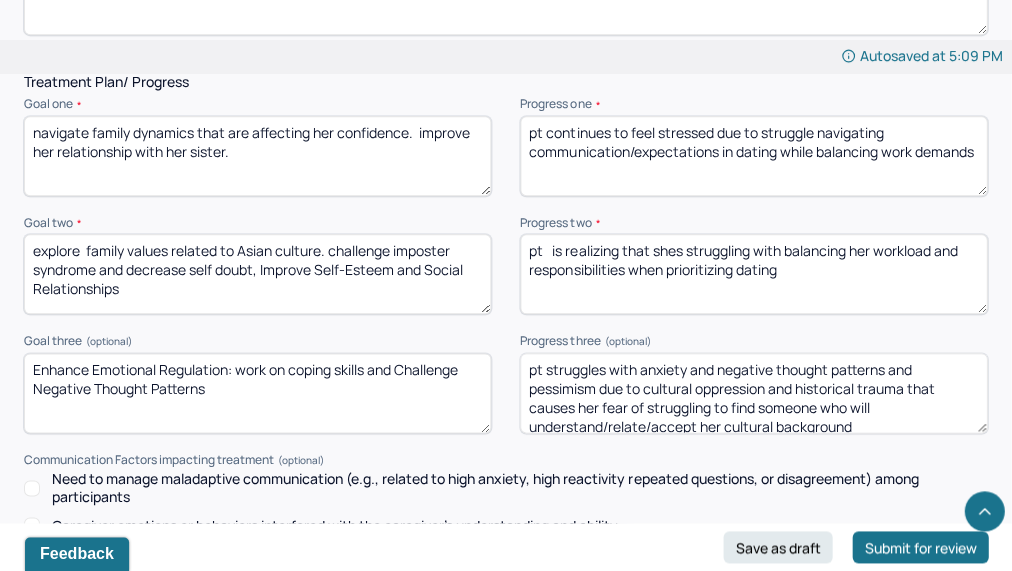 click on "pt   is realizing that shes struggling with balancing her workload and responsibilities when prioritizing dating" at bounding box center (753, 274) 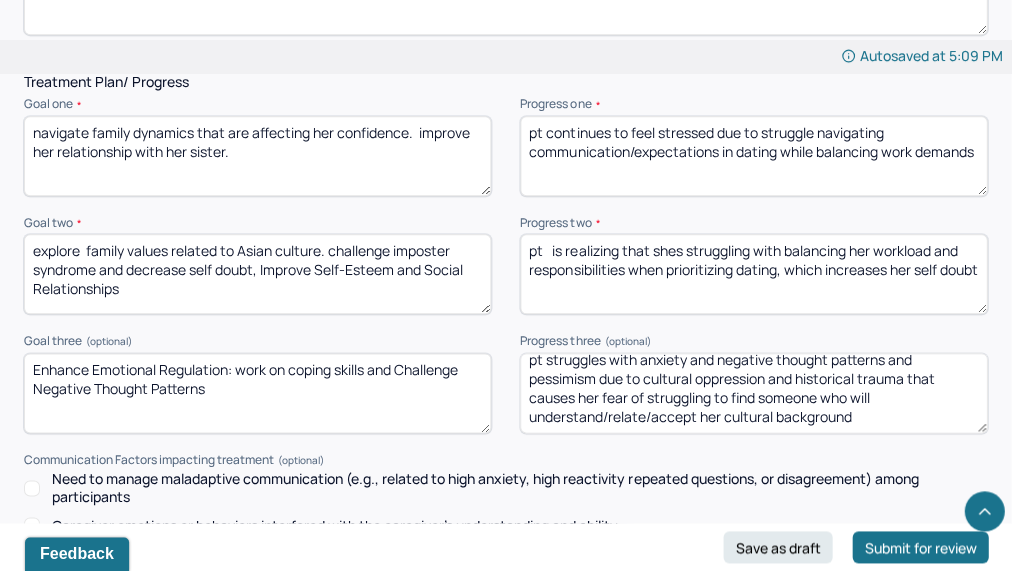 scroll, scrollTop: 10, scrollLeft: 0, axis: vertical 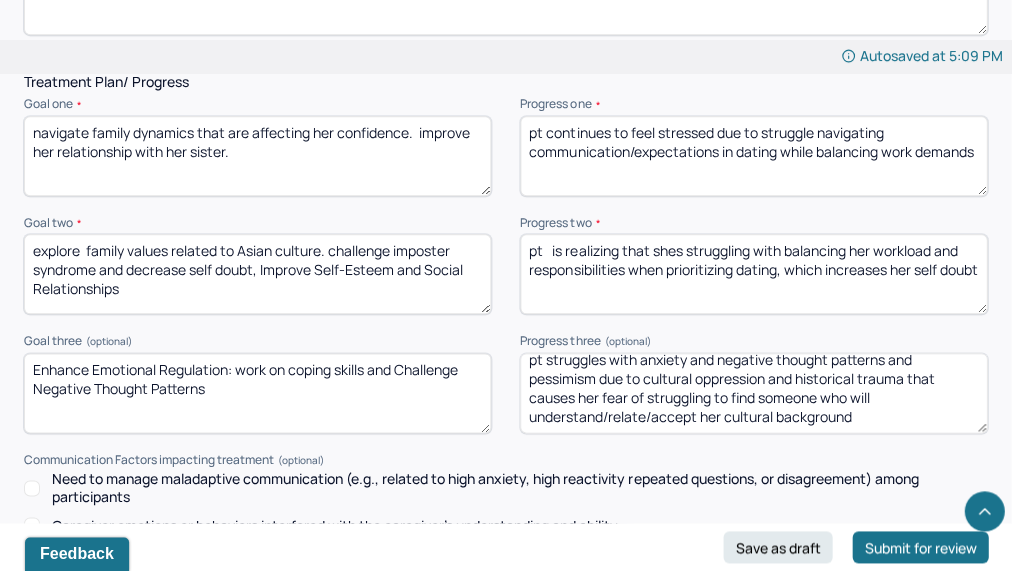 type on "pt   is realizing that shes struggling with balancing her workload and responsibilities when prioritizing dating, which increases her self doubt" 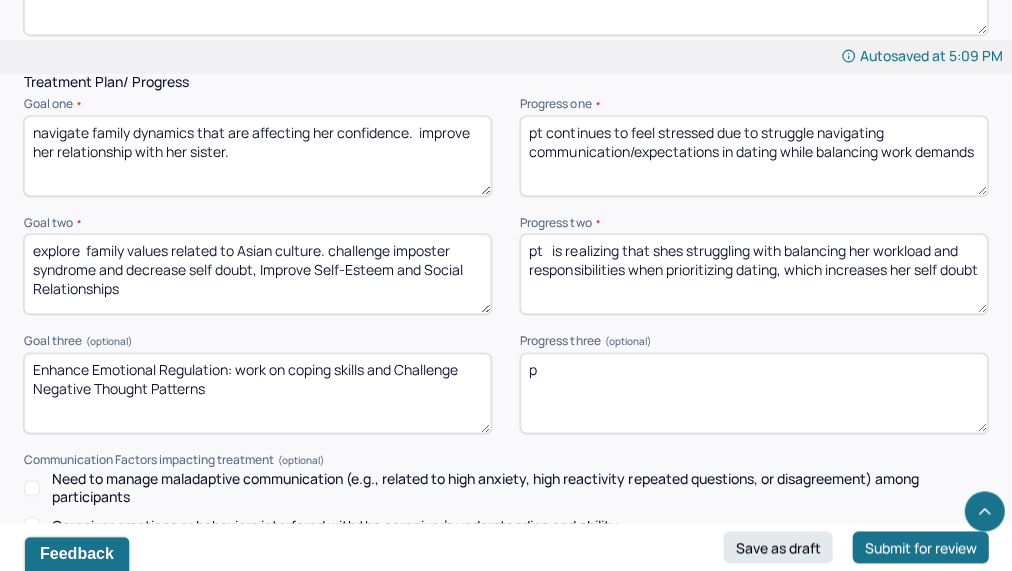 scroll, scrollTop: 0, scrollLeft: 0, axis: both 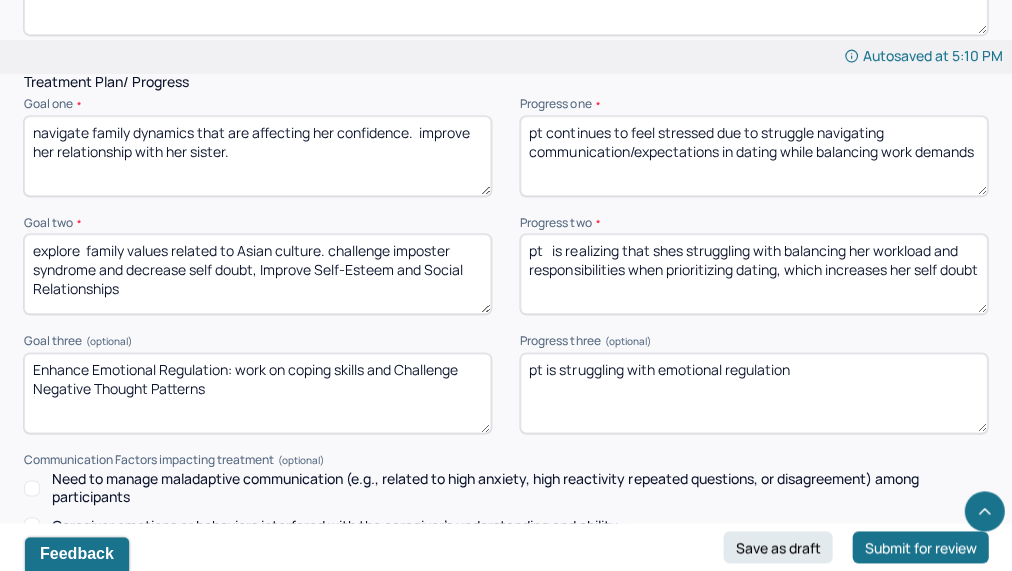 click on "pt is struggling with emotional regulation" at bounding box center [753, 393] 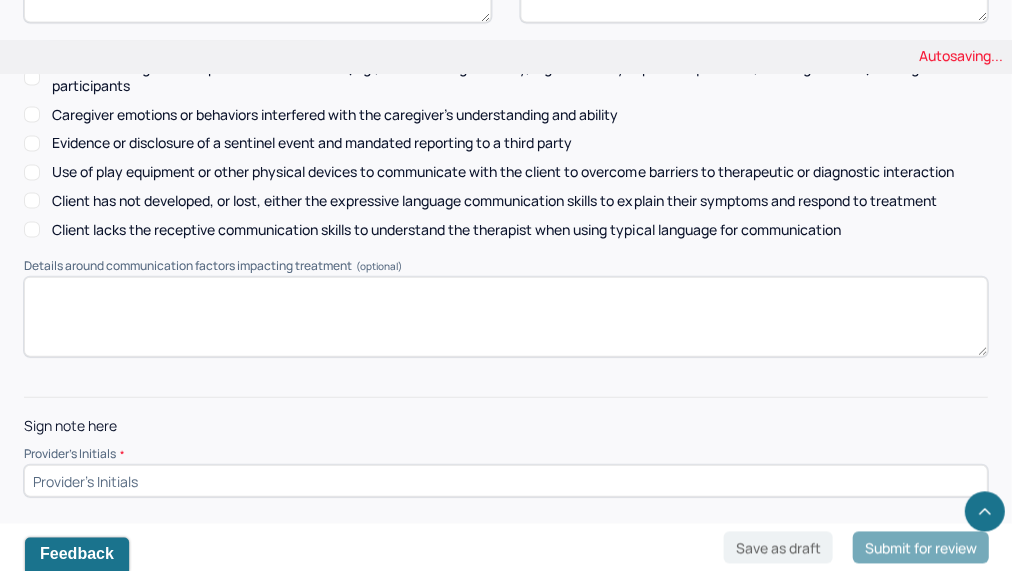 scroll, scrollTop: 3071, scrollLeft: 0, axis: vertical 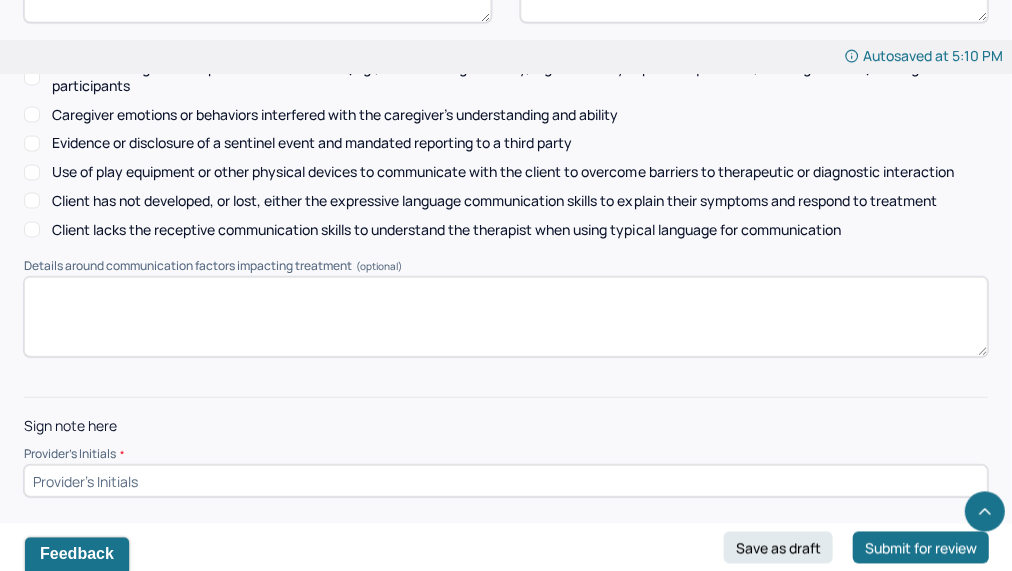 type on "pt is struggling with emotional stress due to new experiences with her relationship pursuits." 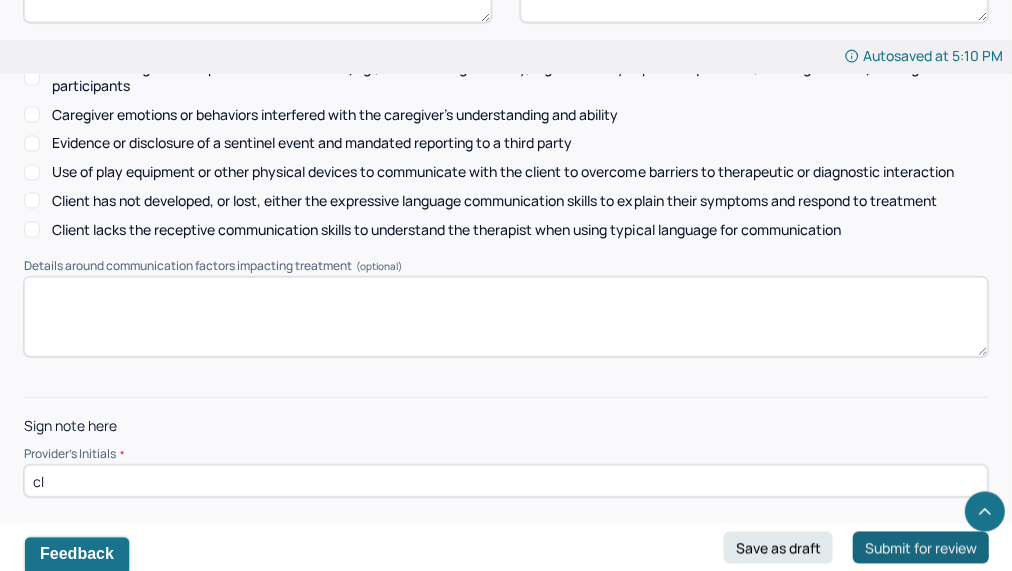 type on "cl" 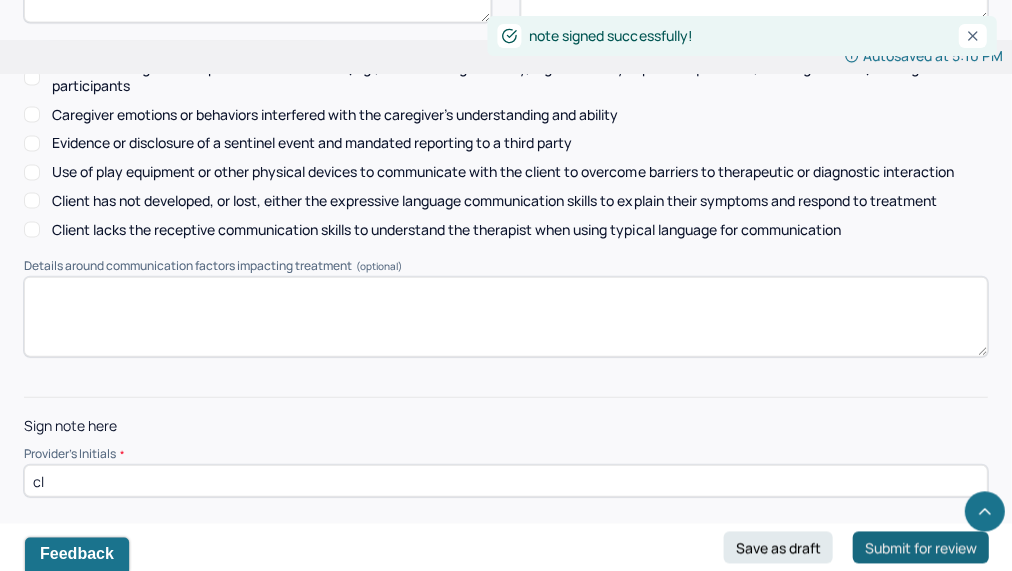 scroll, scrollTop: 0, scrollLeft: 0, axis: both 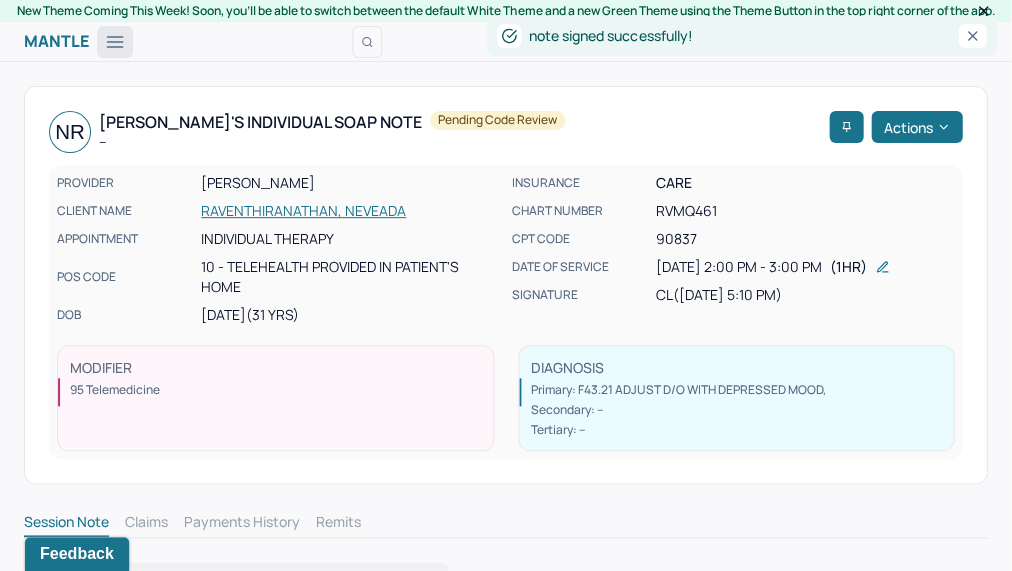 click 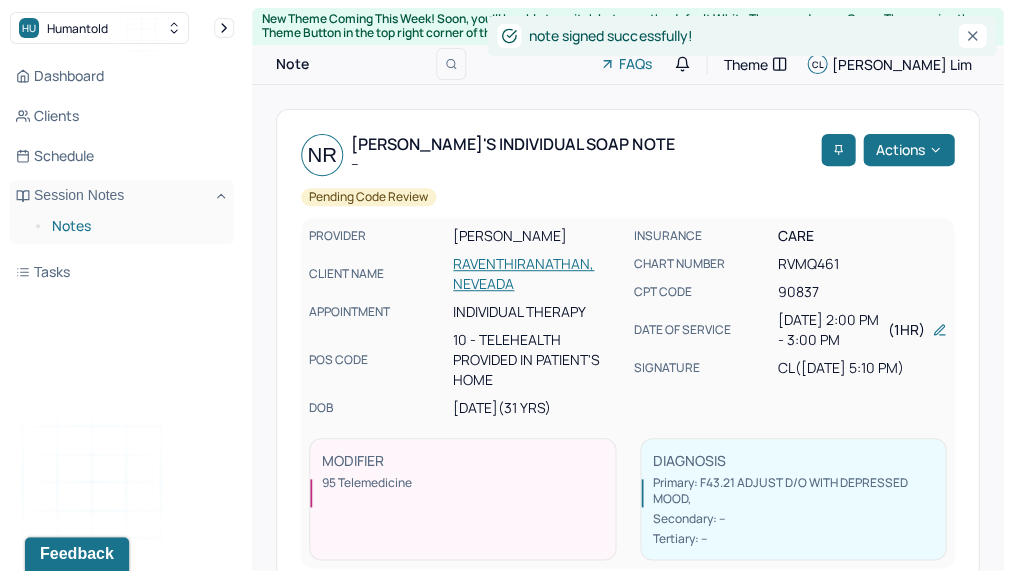 click on "Notes" at bounding box center (135, 226) 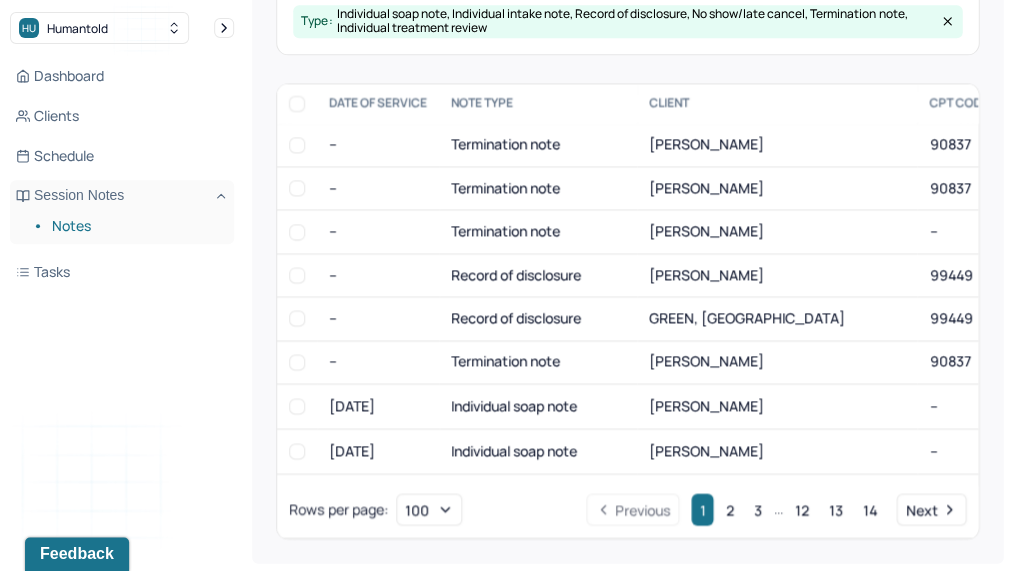 scroll, scrollTop: 409, scrollLeft: 0, axis: vertical 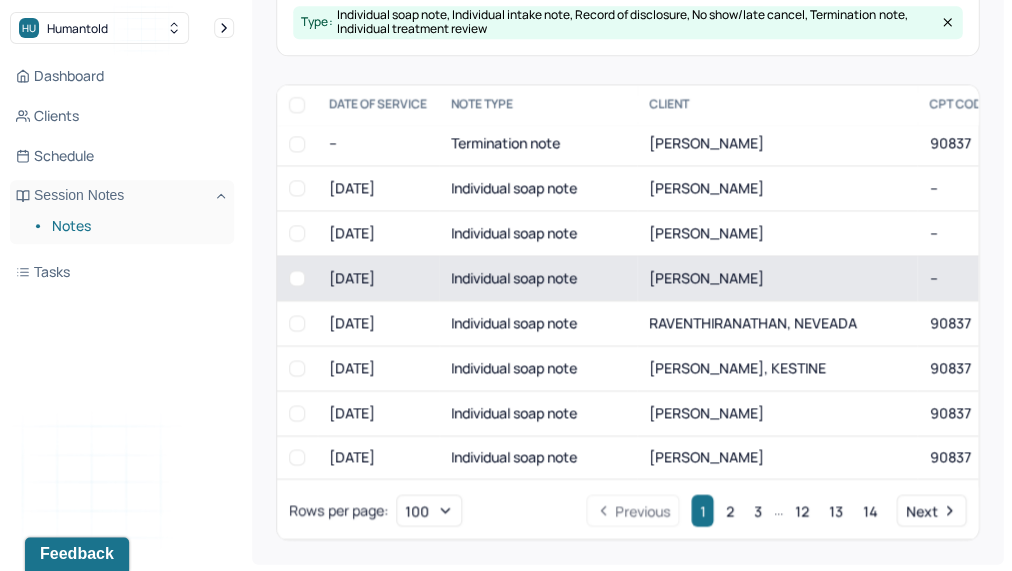 click on "Individual soap note" at bounding box center (538, 277) 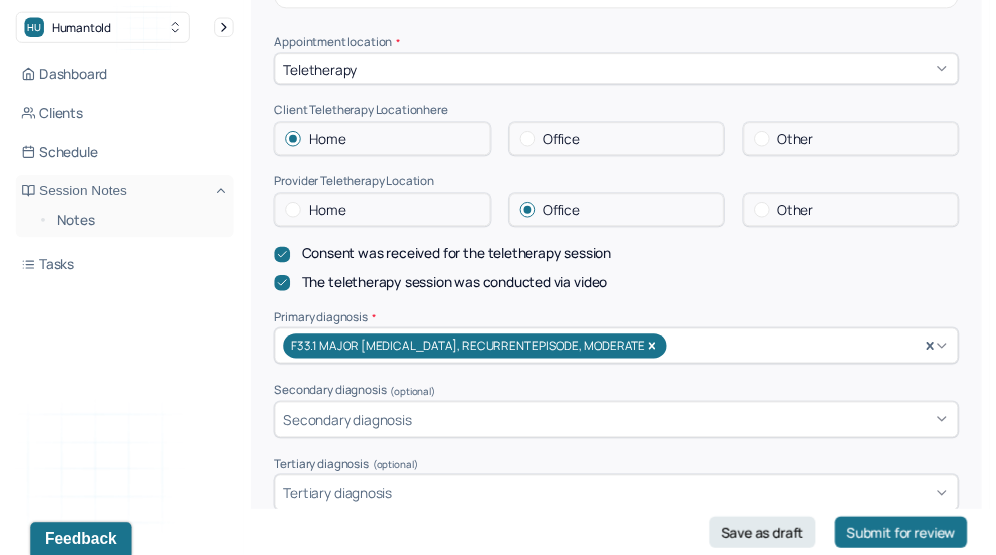 scroll, scrollTop: 456, scrollLeft: 0, axis: vertical 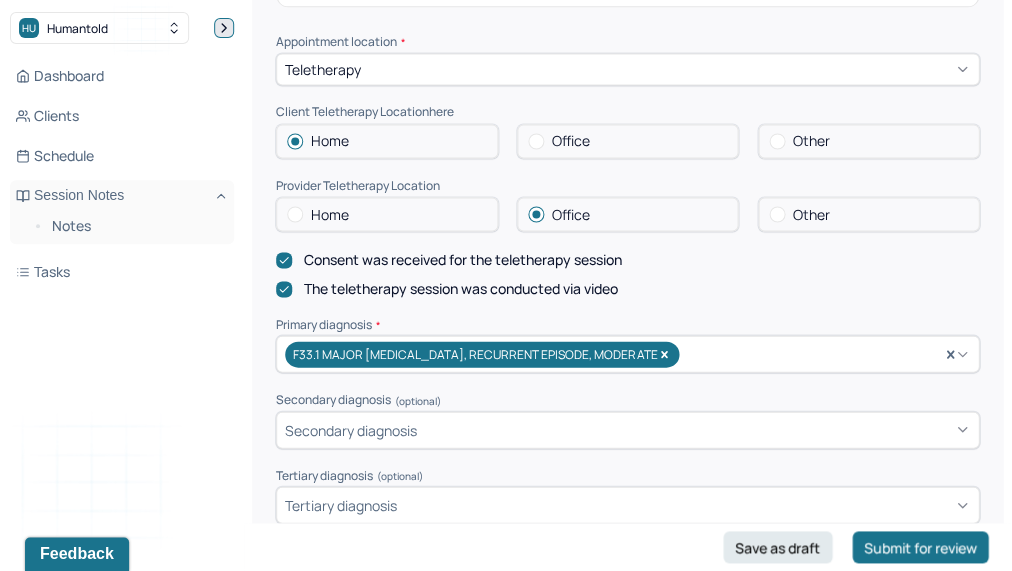 click 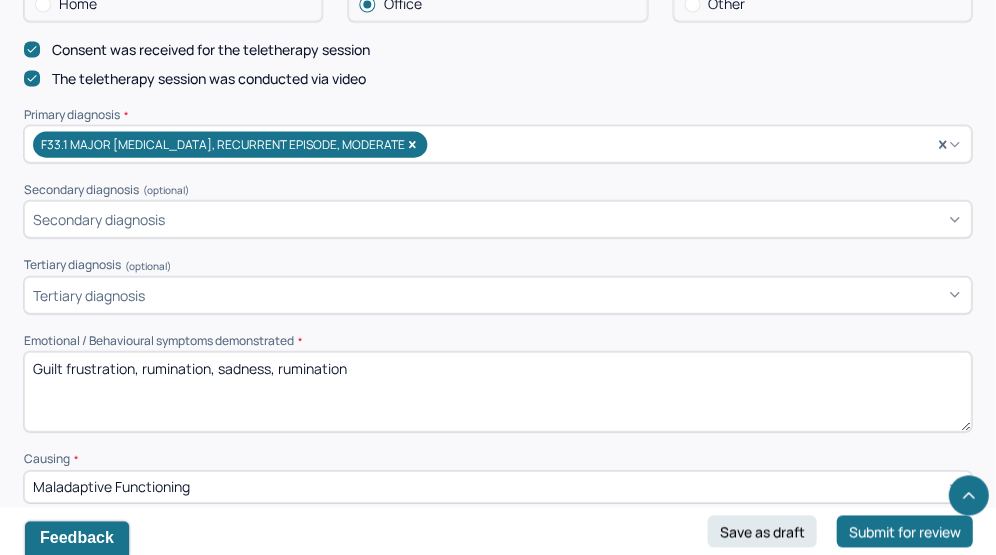 scroll, scrollTop: 697, scrollLeft: 0, axis: vertical 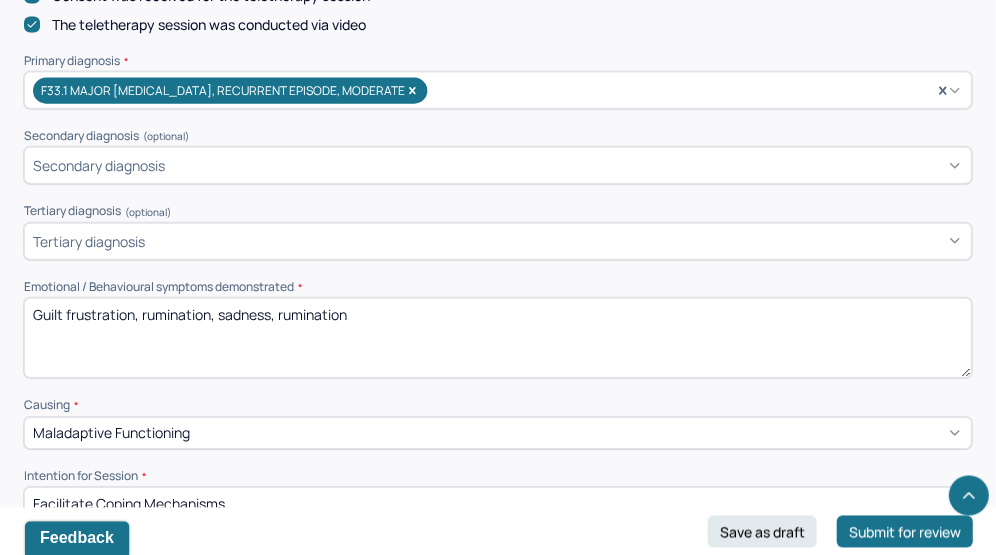 click on "Guilt frustration, rumination, sadness, rumination" at bounding box center [497, 338] 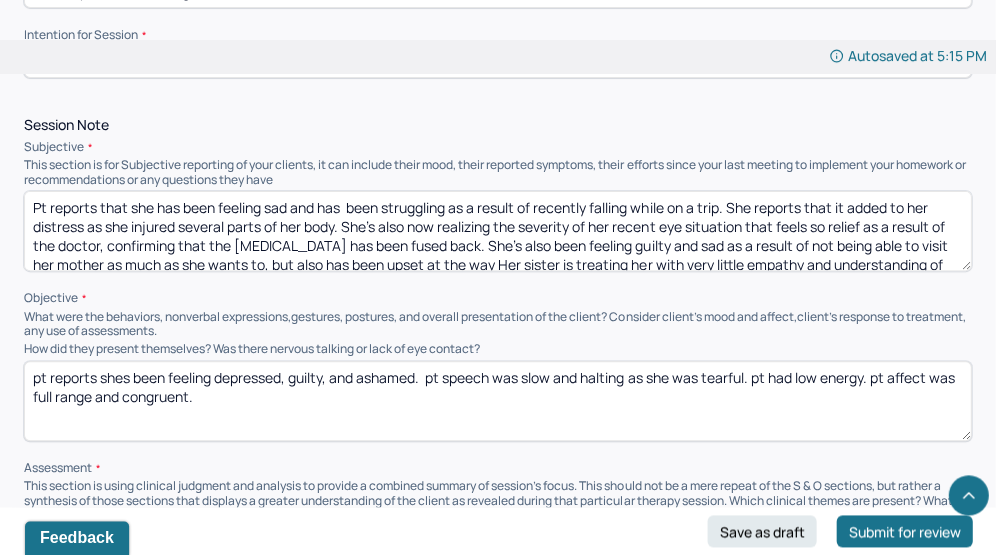 type on "Guilt frustration, rumination, sadness, rumination, grief" 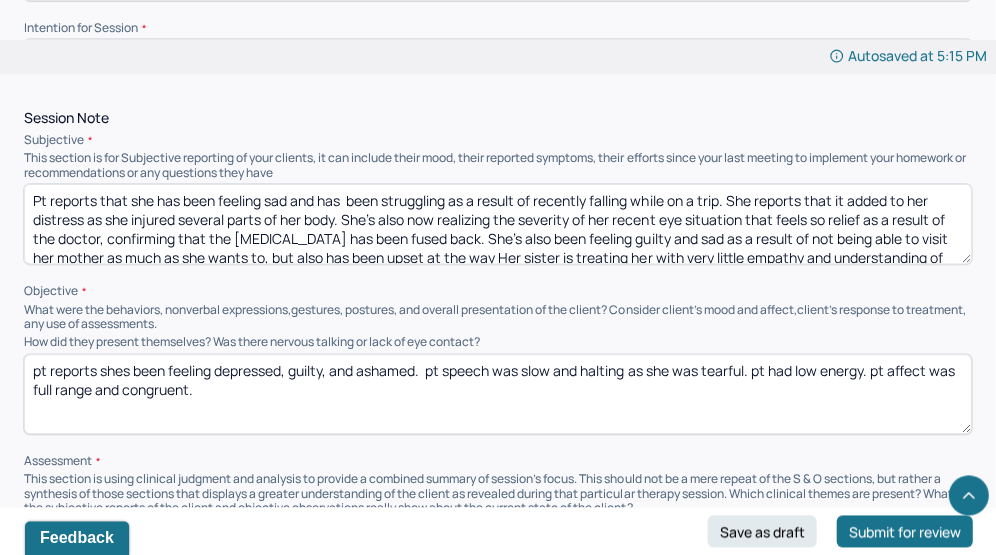 scroll, scrollTop: 1155, scrollLeft: 0, axis: vertical 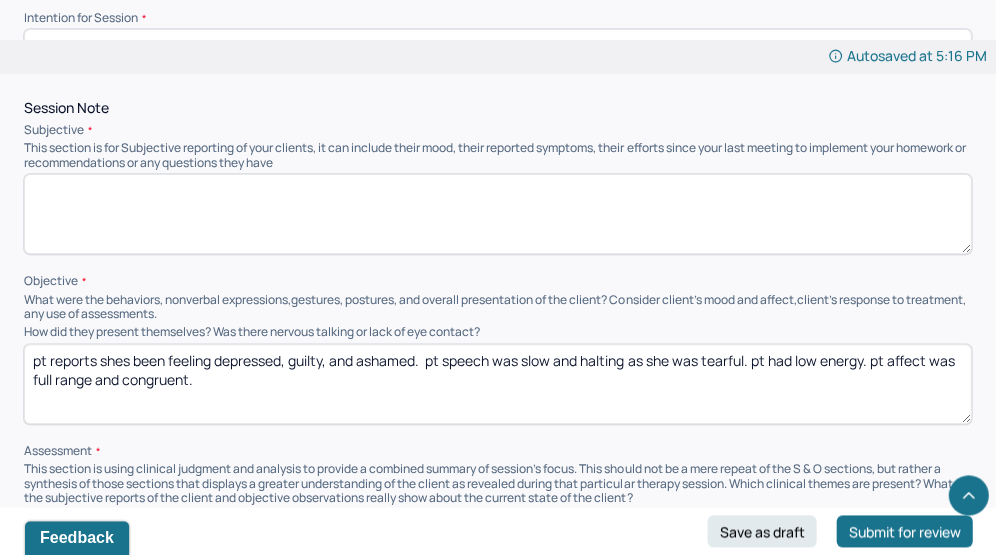 paste on "Pt reports that things have been very emotionally difficult for her as she has been feeling in physical pain and has inflammation from a flareup and her recent fall. She’s feeling sad about the jokes her friends make about her constantly canceling plans because these cancellations are caused by her pain or experiencing discomfort based on her chronic medical ailments. Her grief has been elevated which she attributes to be due to her [MEDICAL_DATA], causing her to be more emotionally sensitive and dysregulated." 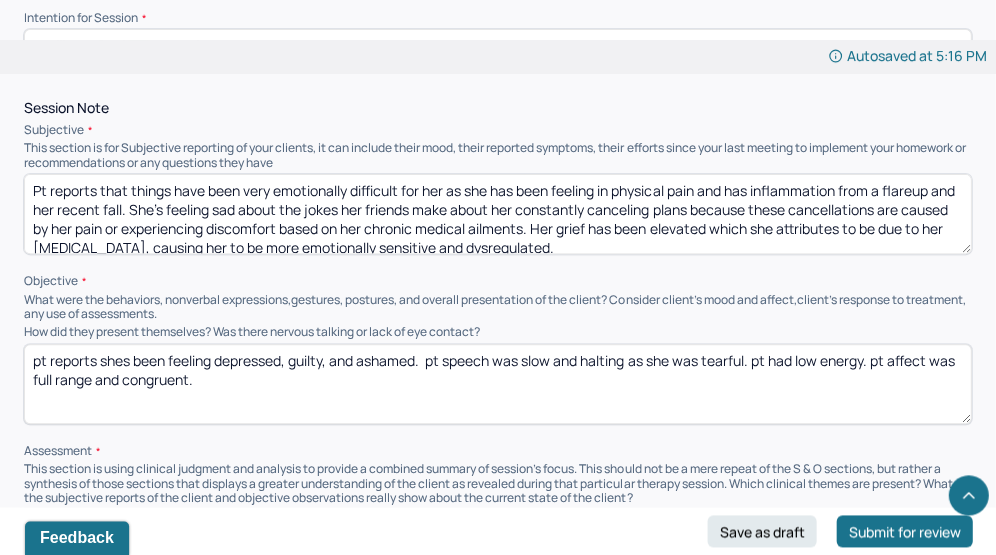 scroll, scrollTop: 4, scrollLeft: 0, axis: vertical 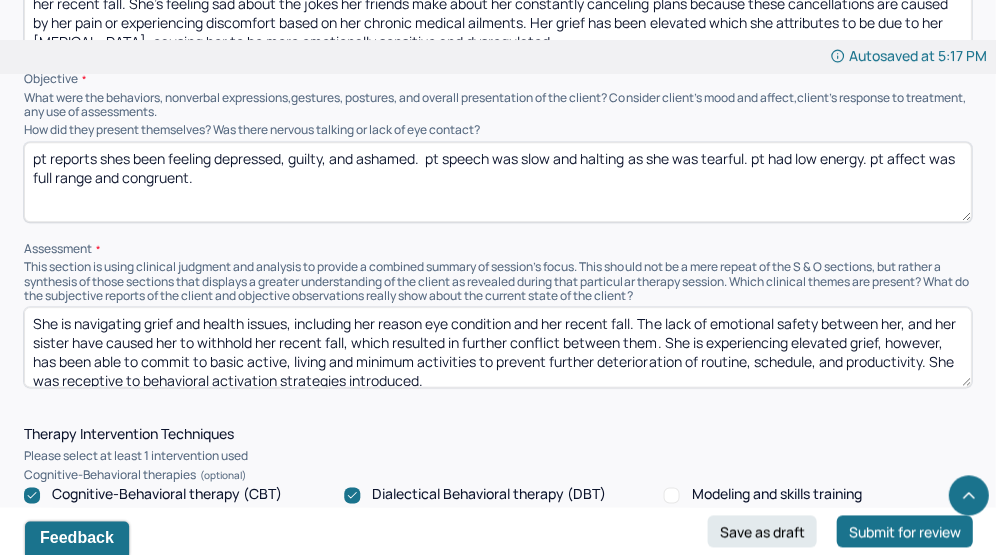 type on "Pt reports that things have been very emotionally difficult for her as she has been feeling in physical pain and has inflammation from a flareup and her recent fall. She’s feeling sad about the jokes her friends make about her constantly canceling plans because these cancellations are caused by her pain or experiencing discomfort based on her chronic medical ailments. Her grief has been elevated which she attributes to be due to her [MEDICAL_DATA], causing her to be more emotionally sensitive and dysregulated." 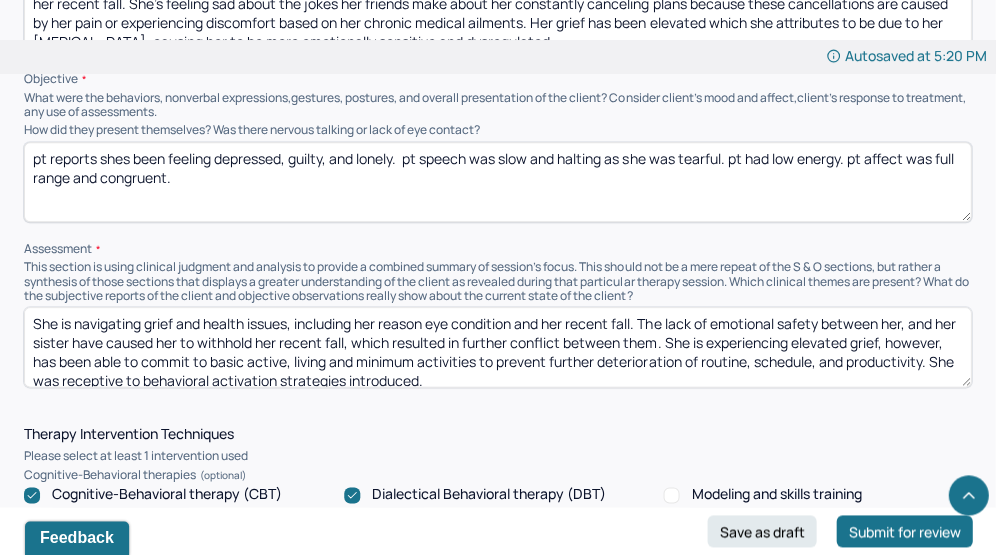 click on "pt reports shes been feeling depressed, guilty, and lonely.  pt speech was slow and halting as she was tearful. pt had low energy. pt affect was full range and congruent." at bounding box center (497, 182) 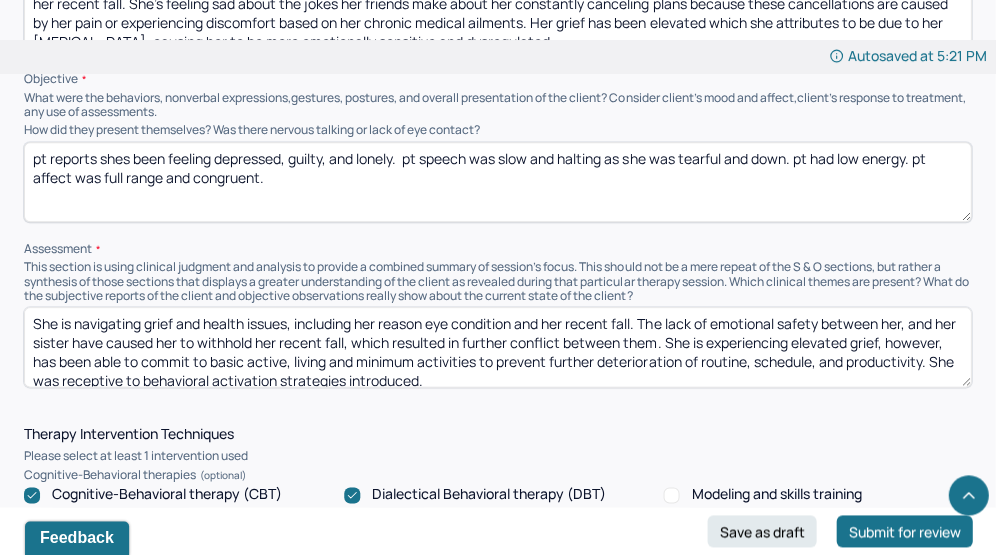 type on "pt reports shes been feeling depressed, guilty, and lonely.  pt speech was slow and halting as she was tearful and down. pt had low energy. pt affect was full range and congruent." 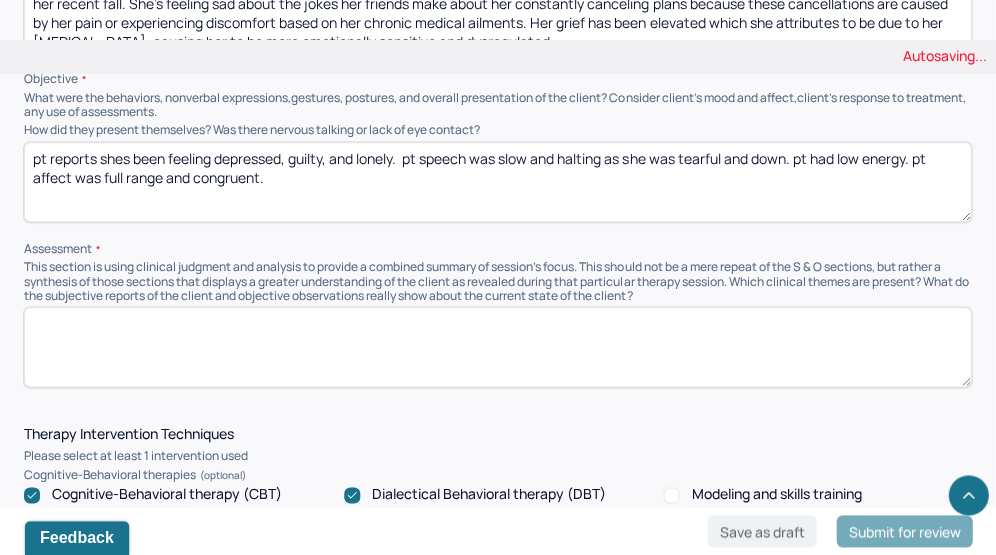 click on "Pt reports that things have been very emotionally difficult for her as she has been feeling in physical pain and has inflammation from a flareup and her recent fall. She’s feeling sad about the jokes her friends make about her constantly canceling plans because these cancellations are caused by her pain or experiencing discomfort based on her chronic medical ailments. Her grief has been elevated which she attributes to be due to her [MEDICAL_DATA], causing her to be more emotionally sensitive and dysregulated." at bounding box center (497, 12) 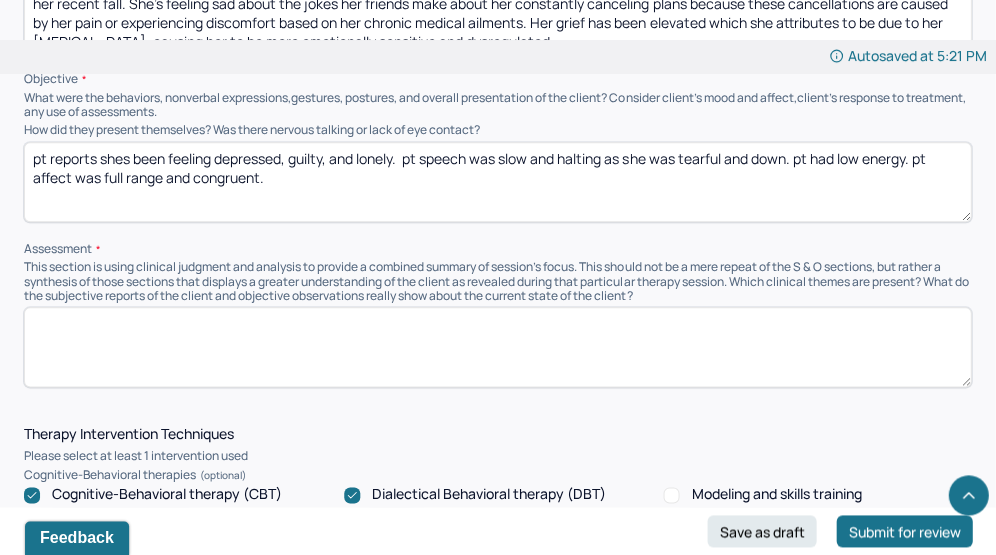 click at bounding box center (497, 347) 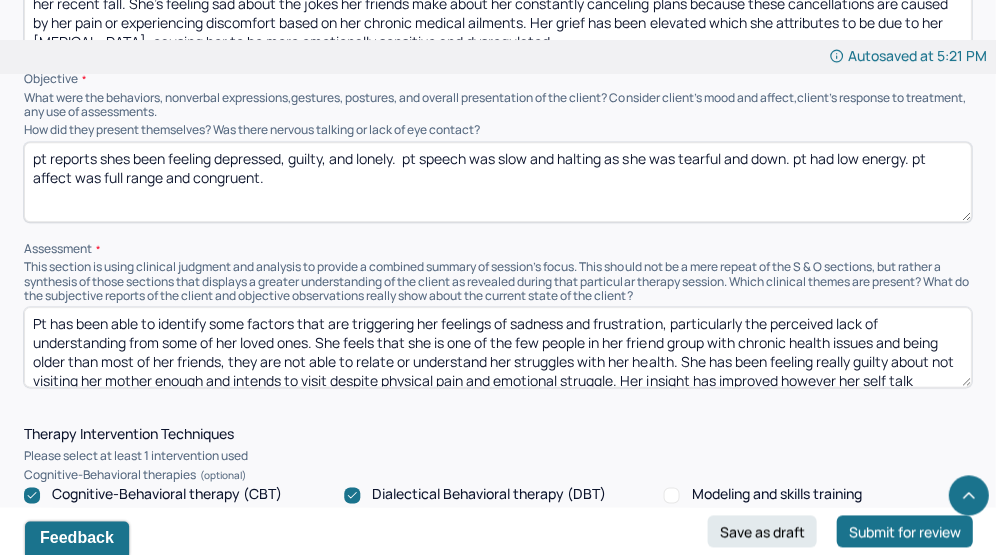scroll, scrollTop: 29, scrollLeft: 0, axis: vertical 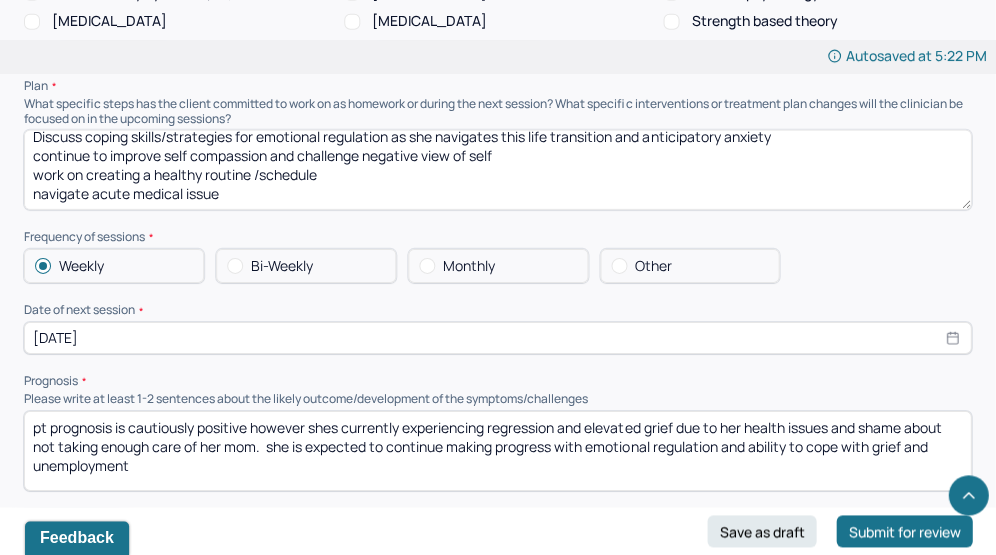 type on "Pt has been able to identify some factors that are triggering her feelings of sadness and frustration, particularly the perceived lack of understanding from some of her loved ones. She feels that she is one of the few people in her friend group with chronic health issues and being older than most of her friends, they are not able to relate or understand her struggles with her health. She has been feeling really guilty about not visiting her mother enough and intends to visit despite physical pain and emotional struggle. Her insight has improved however her self talk remains negative and critical." 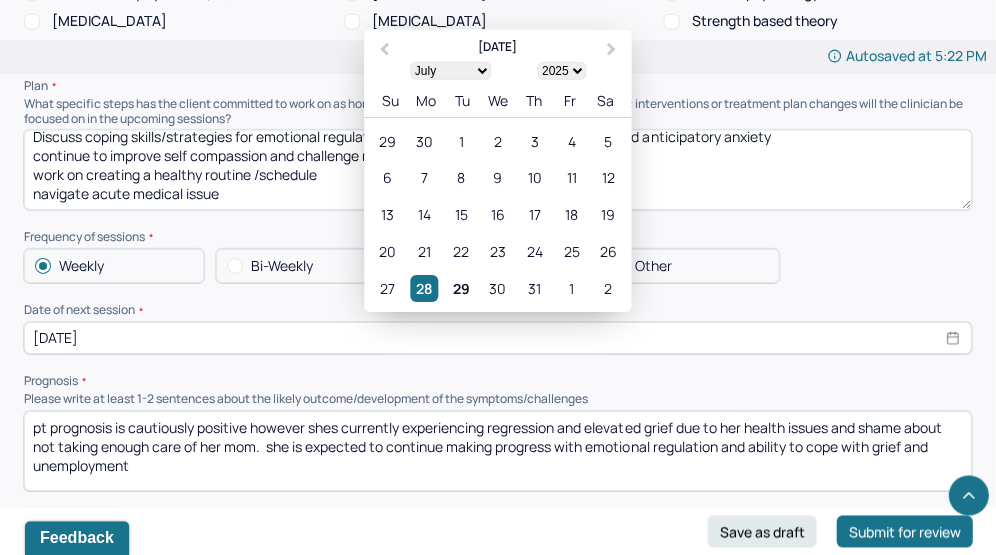 click on "[DATE]" at bounding box center [497, 338] 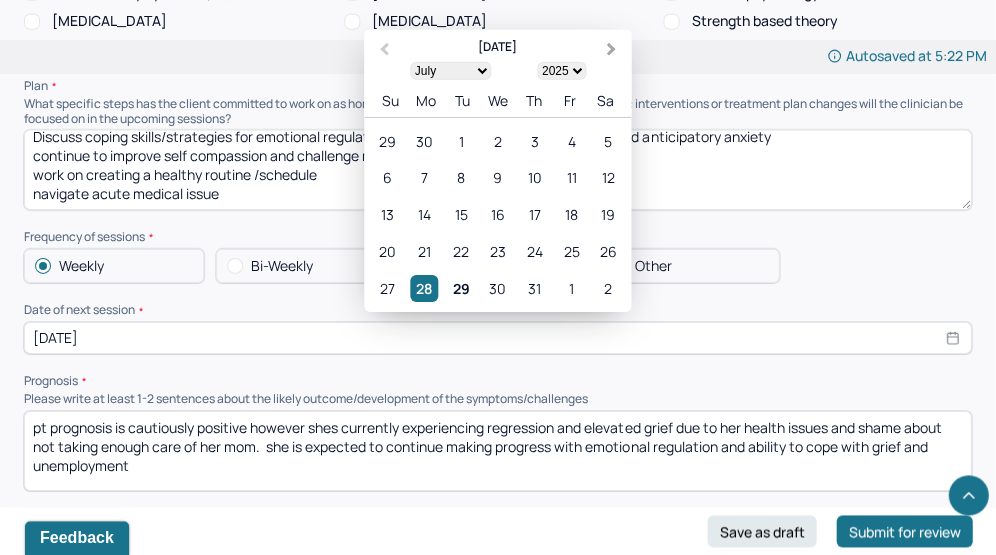 click on "Next Month" at bounding box center (611, 49) 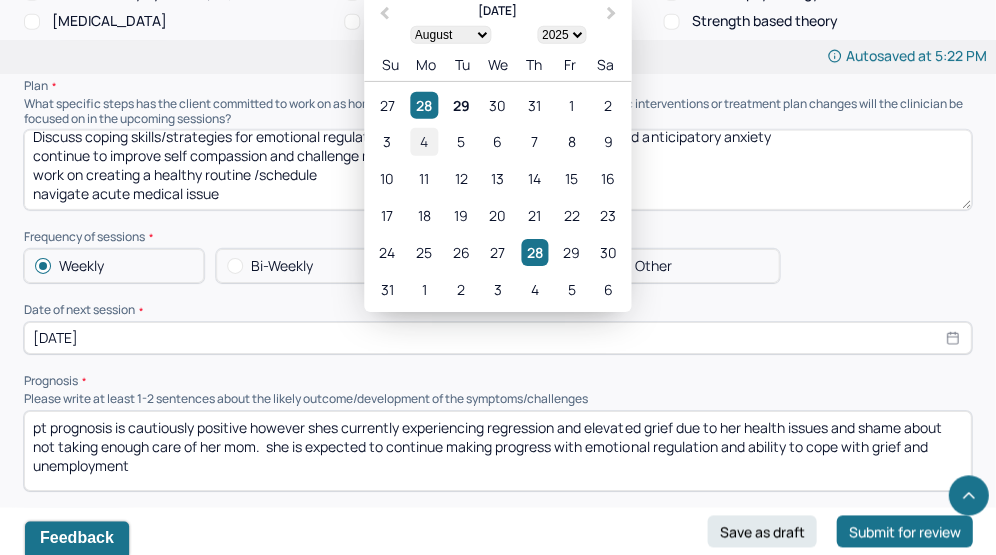 click on "4" at bounding box center (423, 141) 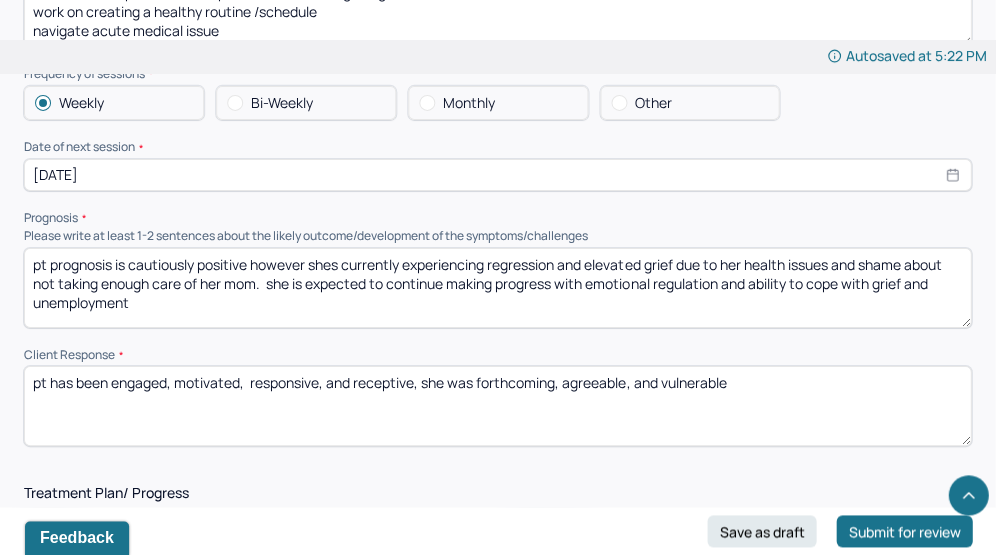 scroll, scrollTop: 2248, scrollLeft: 0, axis: vertical 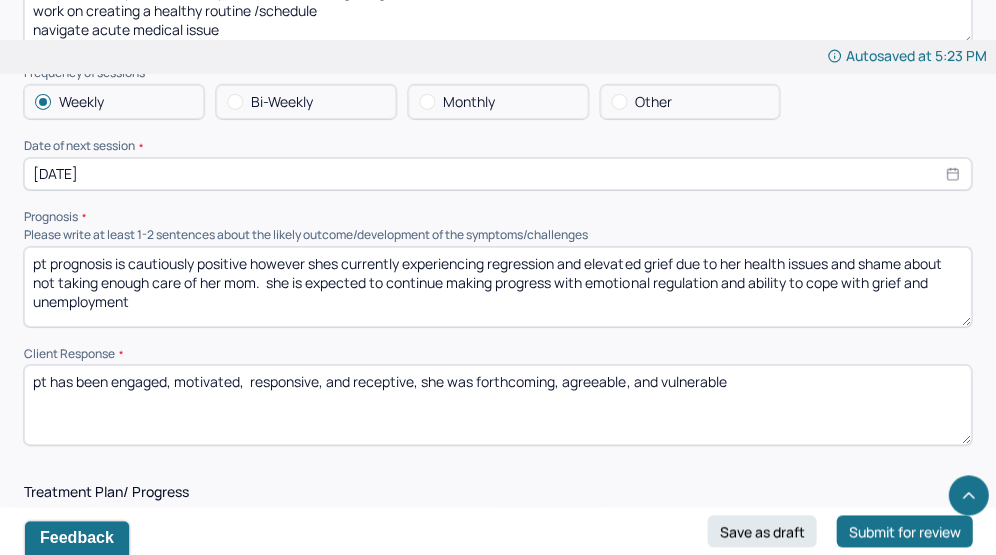 click on "pt prognosis is cautiously positive however shes currently experiencing regression and elevated grief due to her health issues and shame about not taking enough care of her mom.  she is expected to continue making progress with emotional regulation and ability to cope with grief and unemployment" at bounding box center (497, 287) 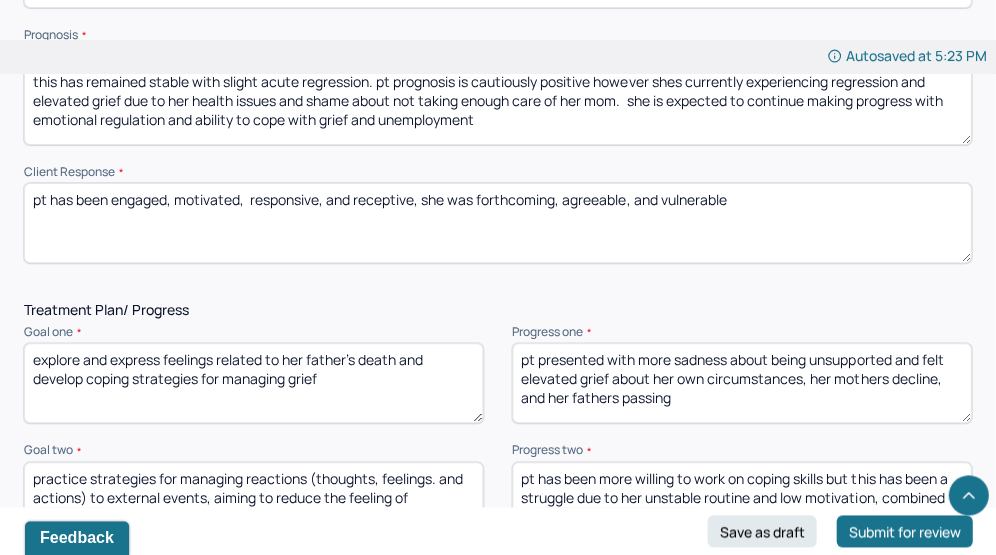 scroll, scrollTop: 2429, scrollLeft: 0, axis: vertical 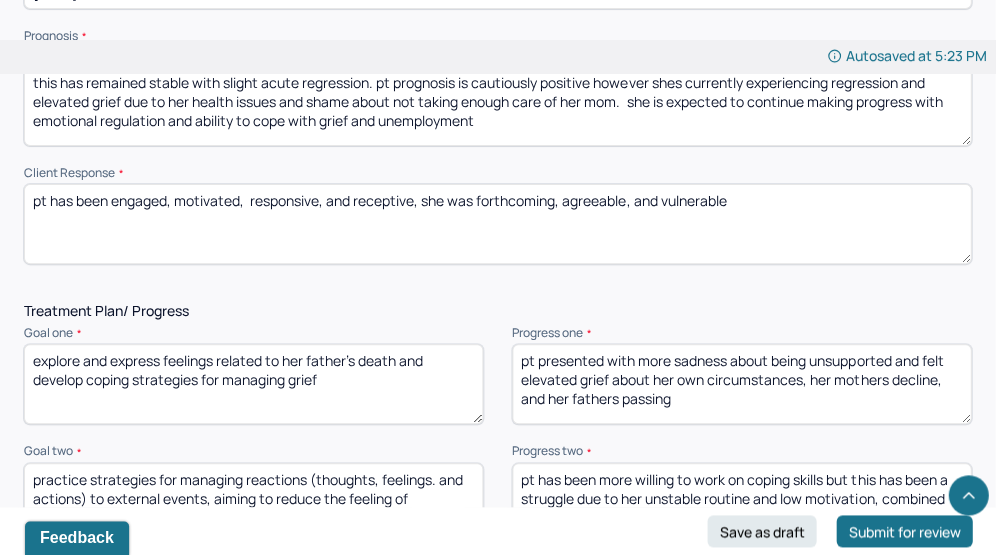 type on "this has remained stable with slight acute regression. pt prognosis is cautiously positive however shes currently experiencing regression and elevated grief due to her health issues and shame about not taking enough care of her mom.  she is expected to continue making progress with emotional regulation and ability to cope with grief and unemployment" 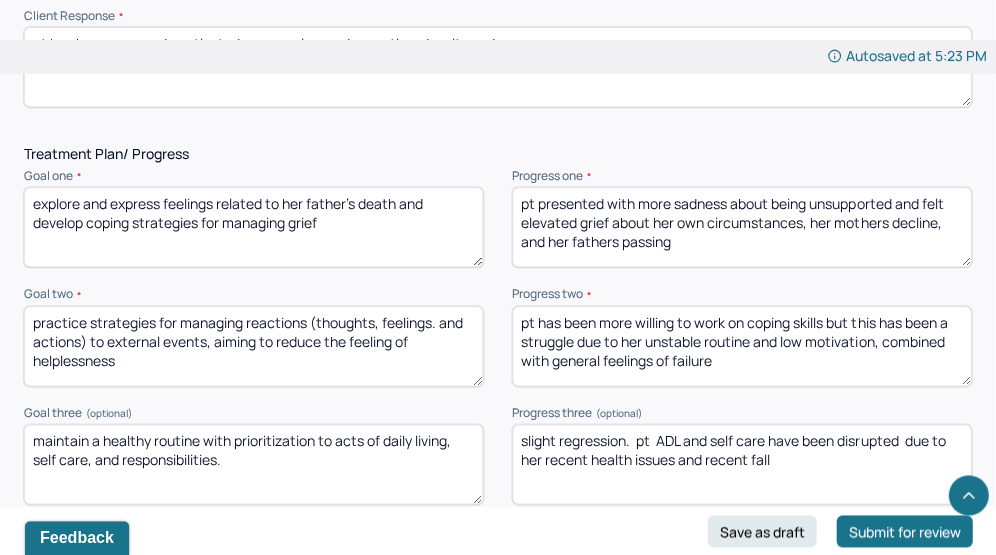 scroll, scrollTop: 2594, scrollLeft: 0, axis: vertical 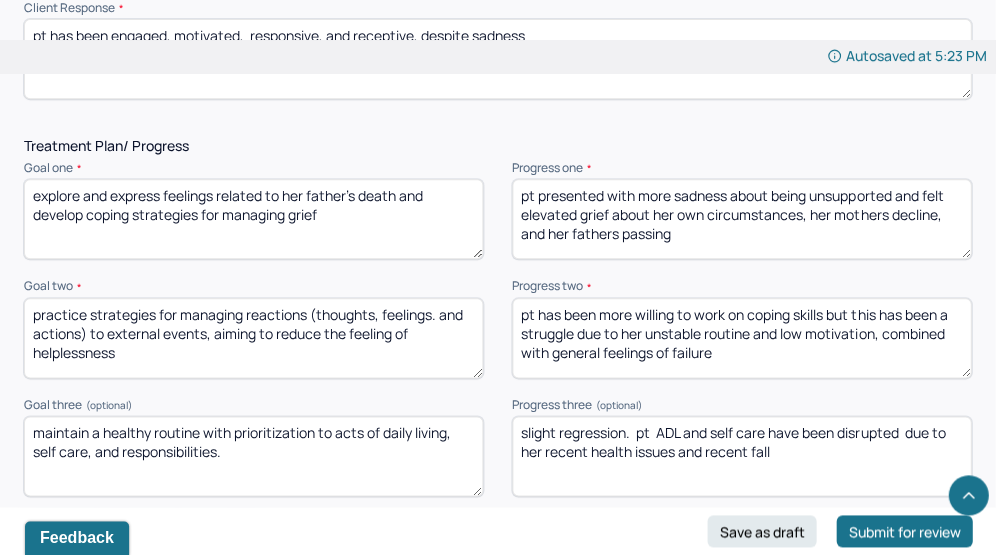 type on "pt has been engaged, motivated,  responsive, and receptive, despite sadness" 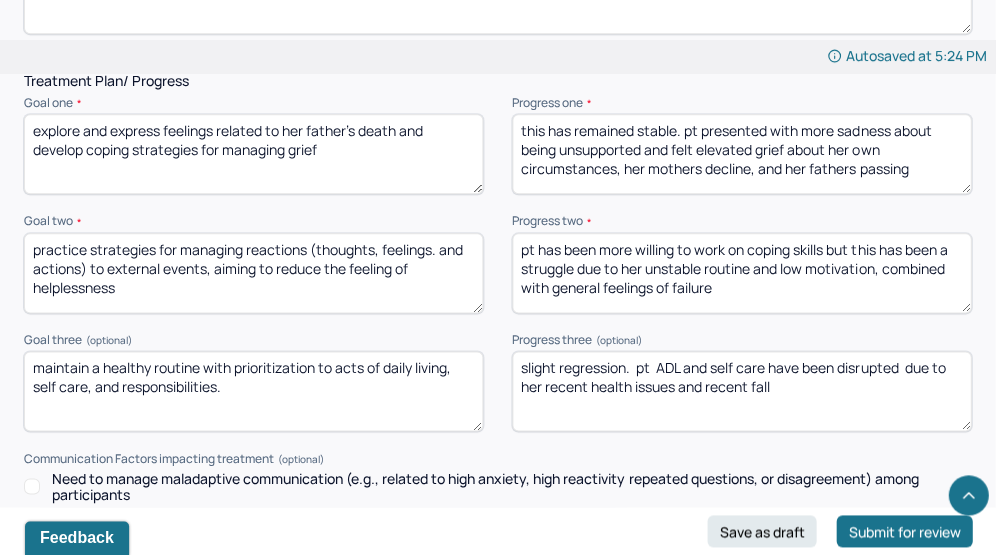 scroll, scrollTop: 2661, scrollLeft: 0, axis: vertical 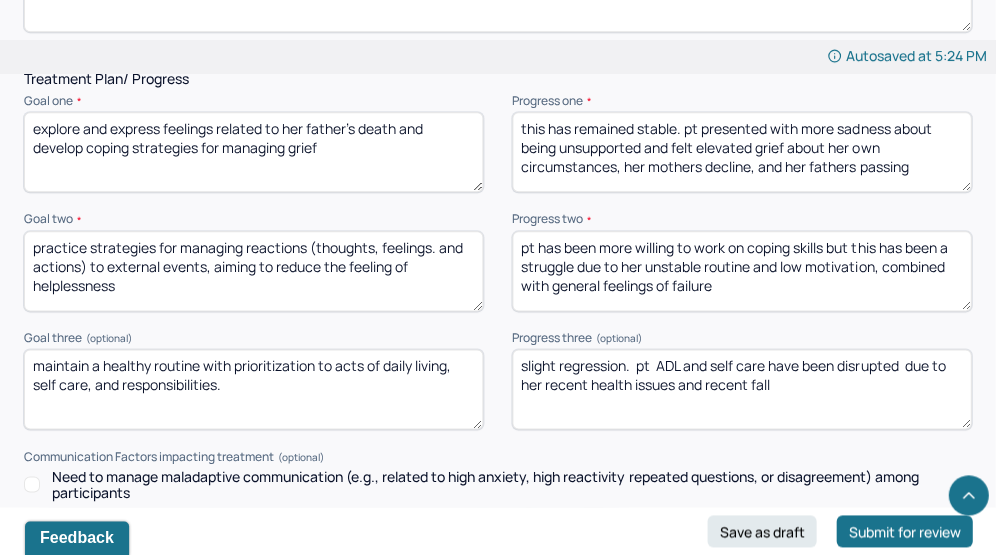 type on "this has remained stable. pt presented with more sadness about being unsupported and felt elevated grief about her own circumstances, her mothers decline, and her fathers passing" 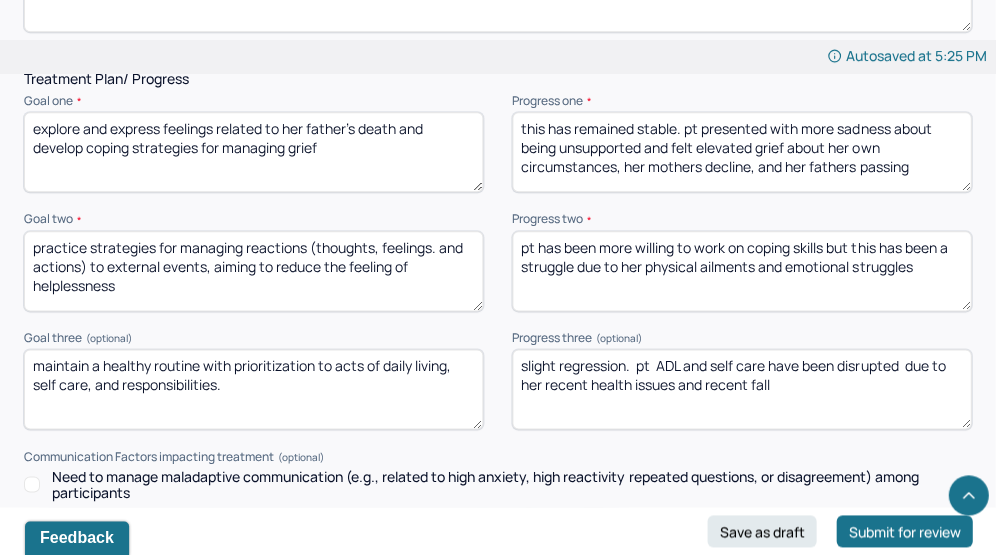 type on "pt has been more willing to work on coping skills but this has been a struggle due to her physical ailments and emotional struggles" 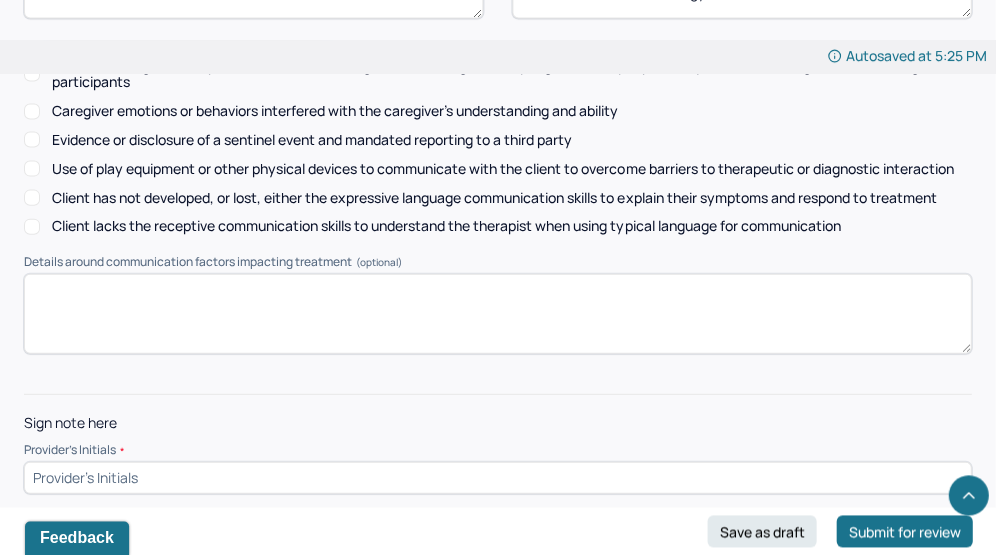 scroll, scrollTop: 3070, scrollLeft: 0, axis: vertical 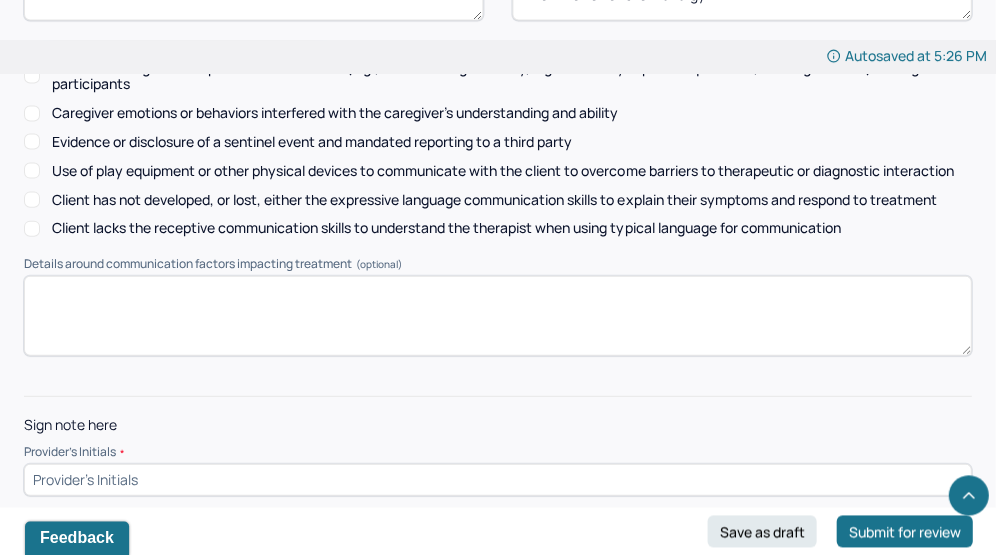 type on "slight regression.  pt  ADL and self care have been disrupted  due to her recent health issues and recent fall causing increased inflammation and low energy" 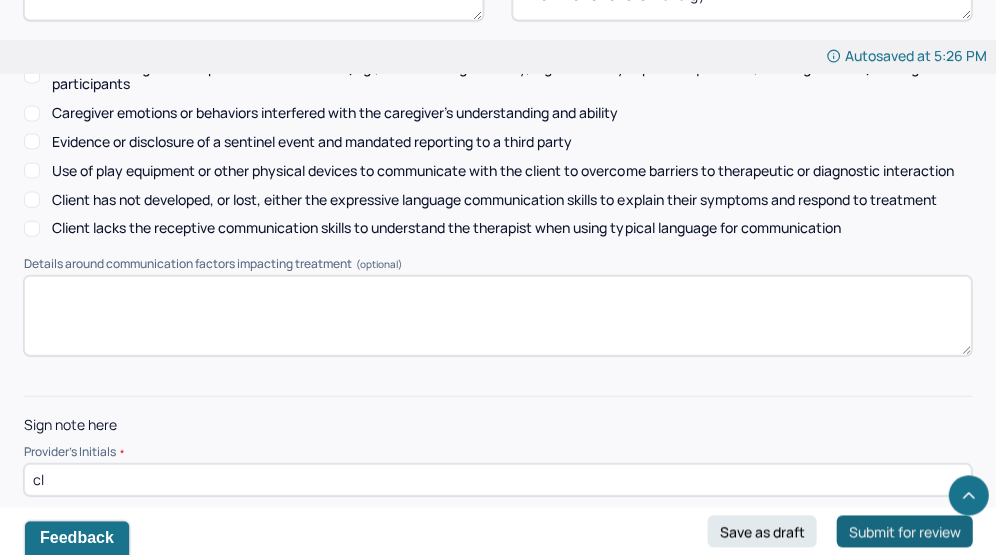type on "cl" 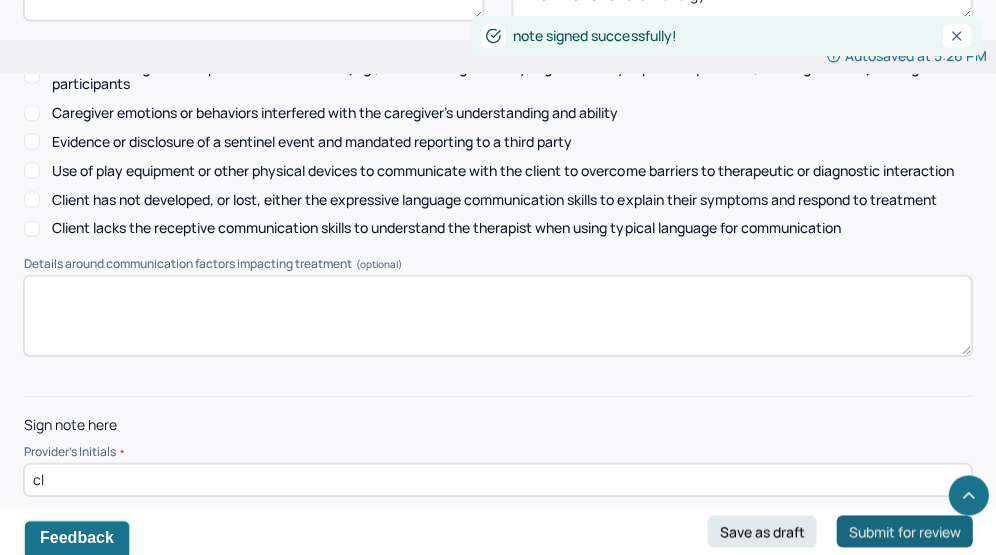 scroll, scrollTop: 0, scrollLeft: 0, axis: both 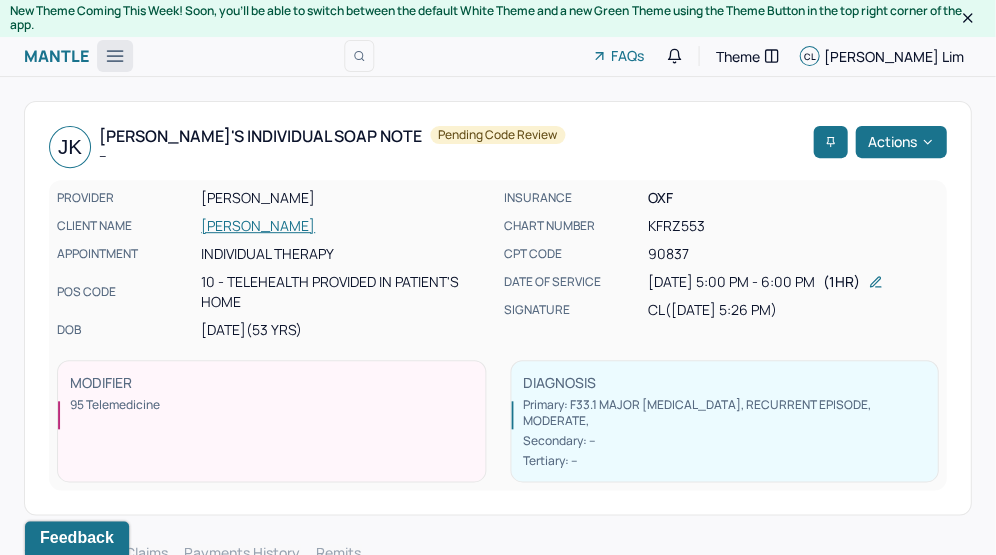 click 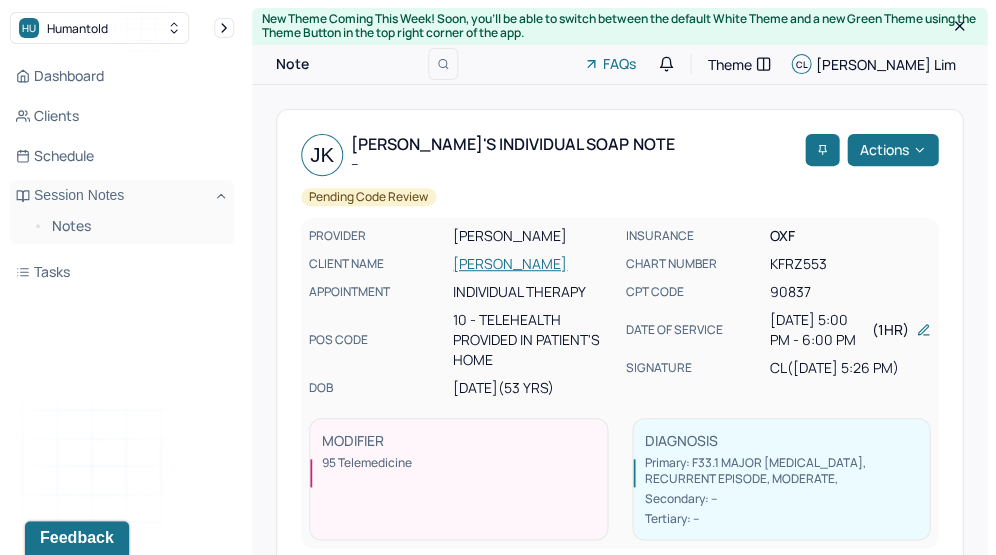 click on "Notes" at bounding box center [122, 228] 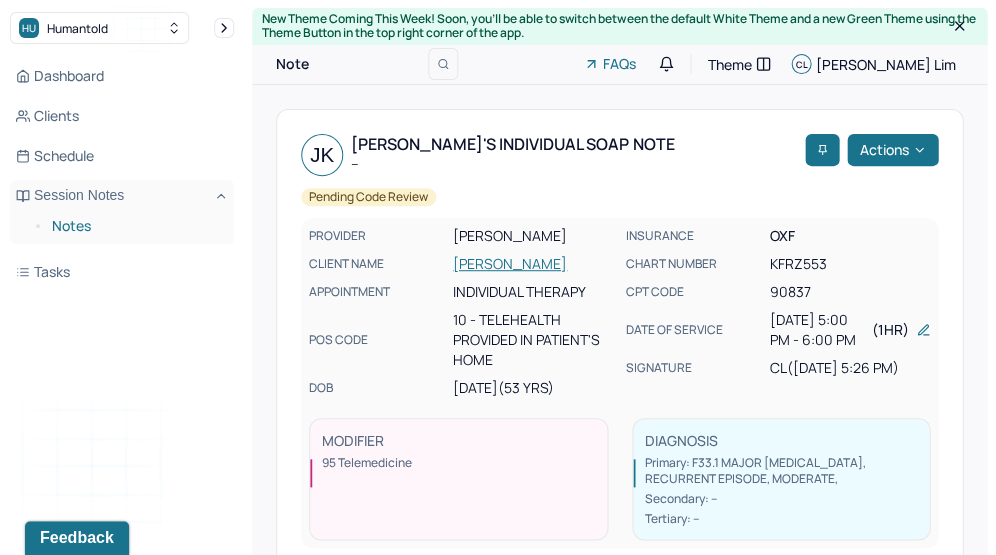 click on "Notes" at bounding box center [135, 226] 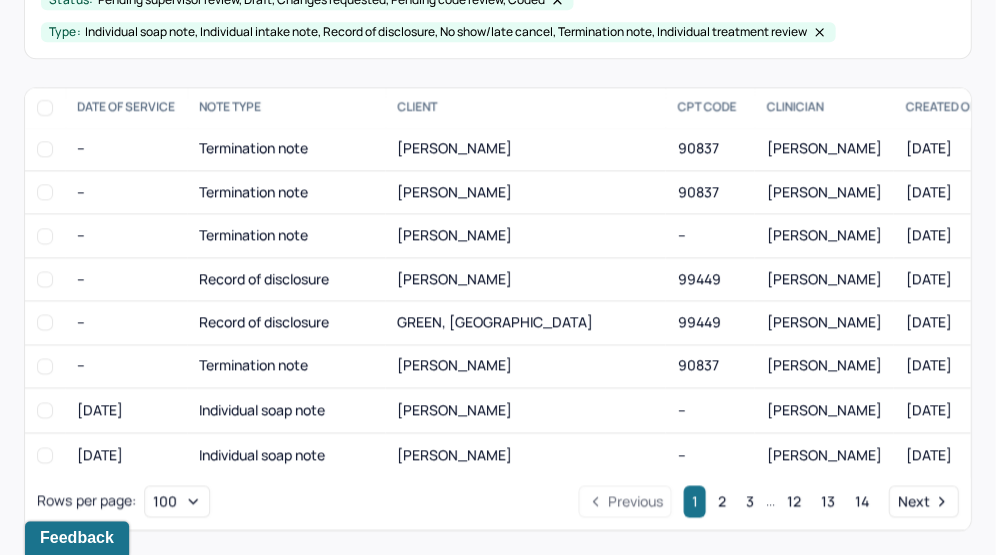 scroll, scrollTop: 340, scrollLeft: 0, axis: vertical 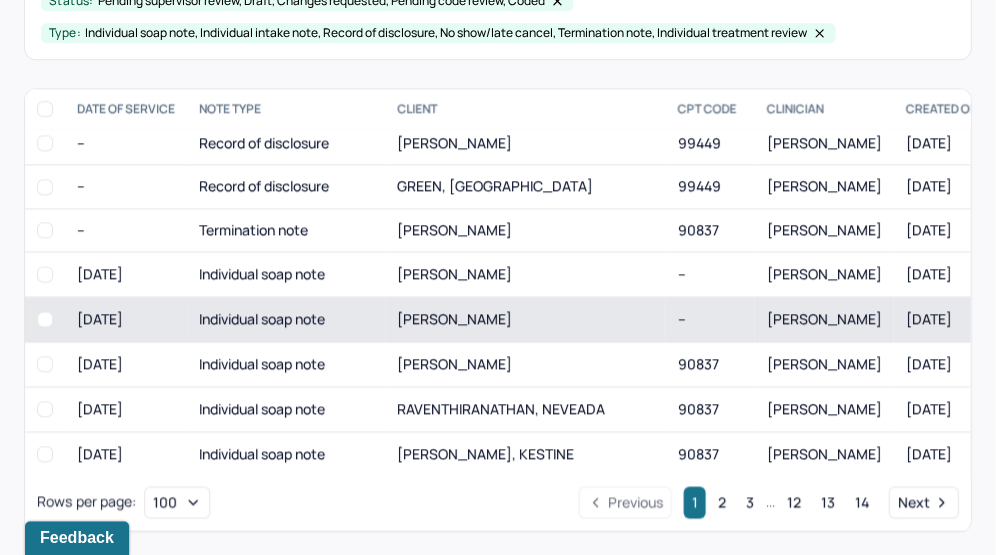 click on "[PERSON_NAME]" at bounding box center (454, 318) 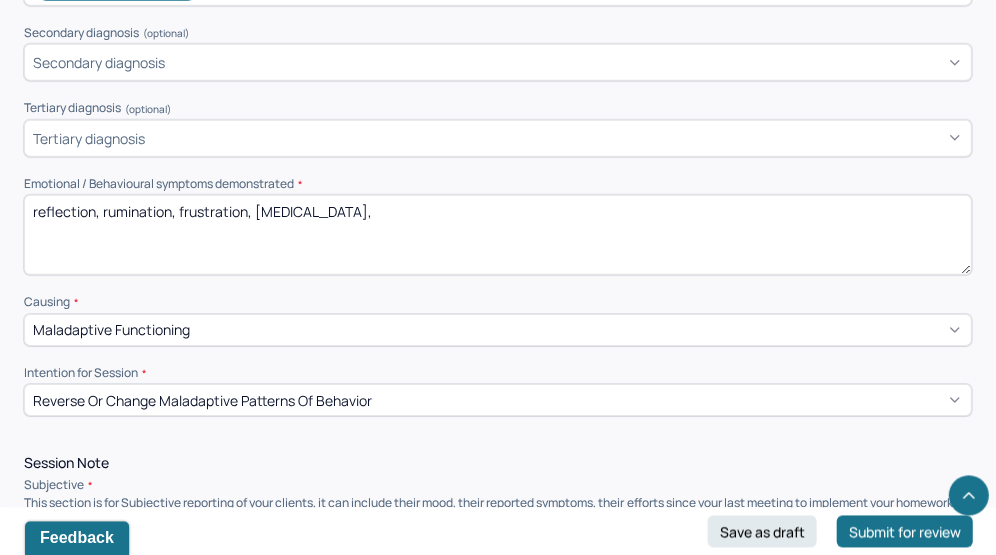 scroll, scrollTop: 800, scrollLeft: 0, axis: vertical 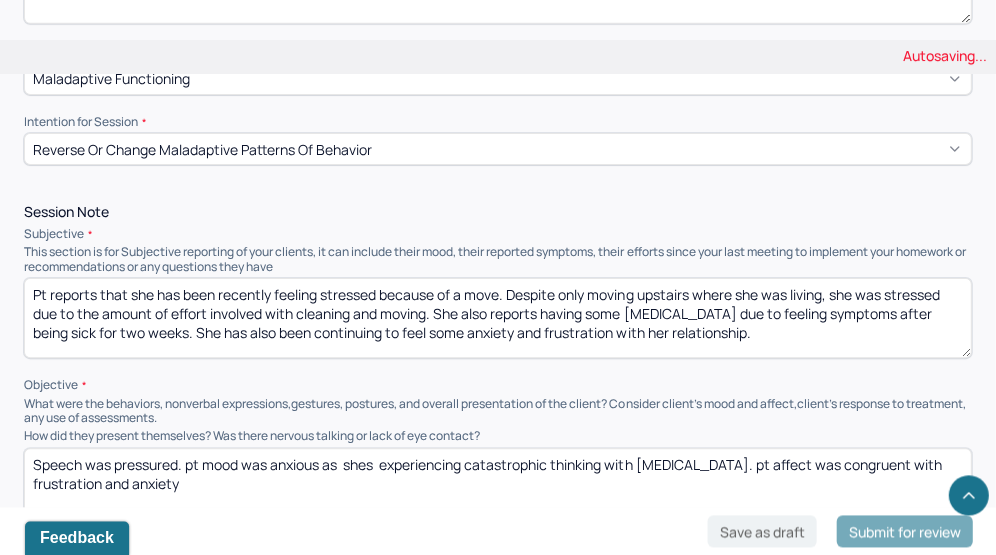 type on "reflection, rumination, frustration, regret" 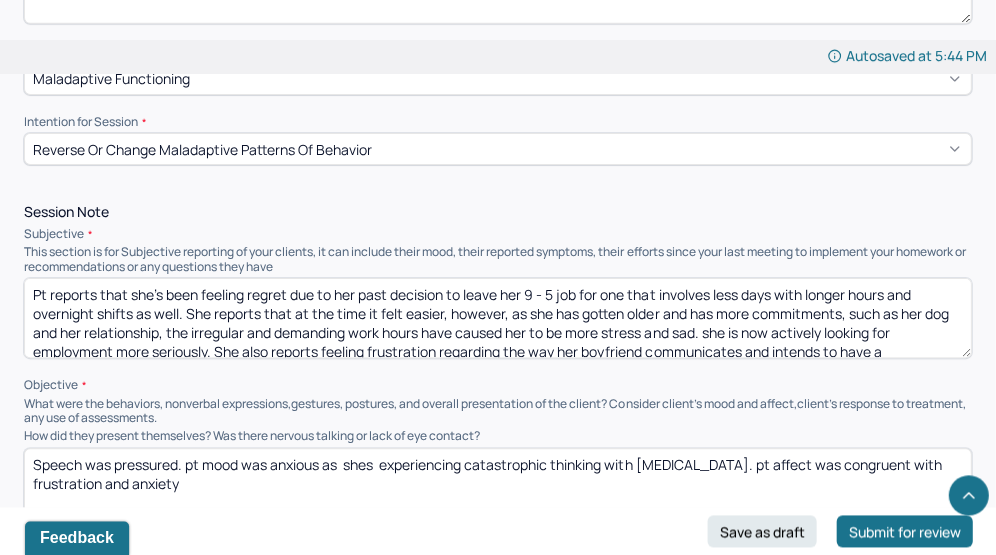 scroll, scrollTop: 29, scrollLeft: 0, axis: vertical 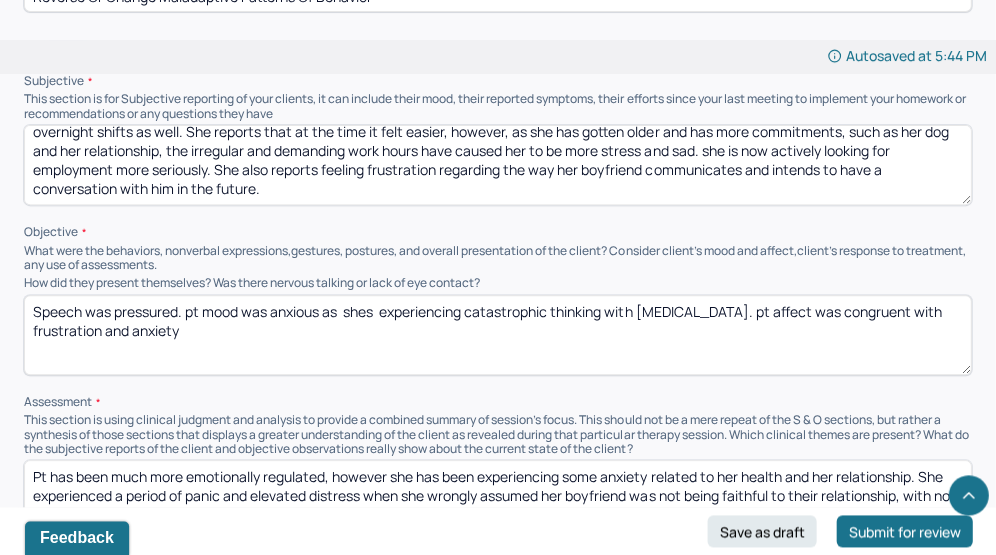 type on "Pt reports that she’s been feeling regret due to her past decision to leave her 9 - 5 job for one that involves less days with longer hours and overnight shifts as well. She reports that at the time it felt easier, however, as she has gotten older and has more commitments, such as her dog and her relationship, the irregular and demanding work hours have caused her to be more stress and sad. she is now actively looking for employment more seriously. She also reports feeling frustration regarding the way her boyfriend communicates and intends to have a conversation with him in the future." 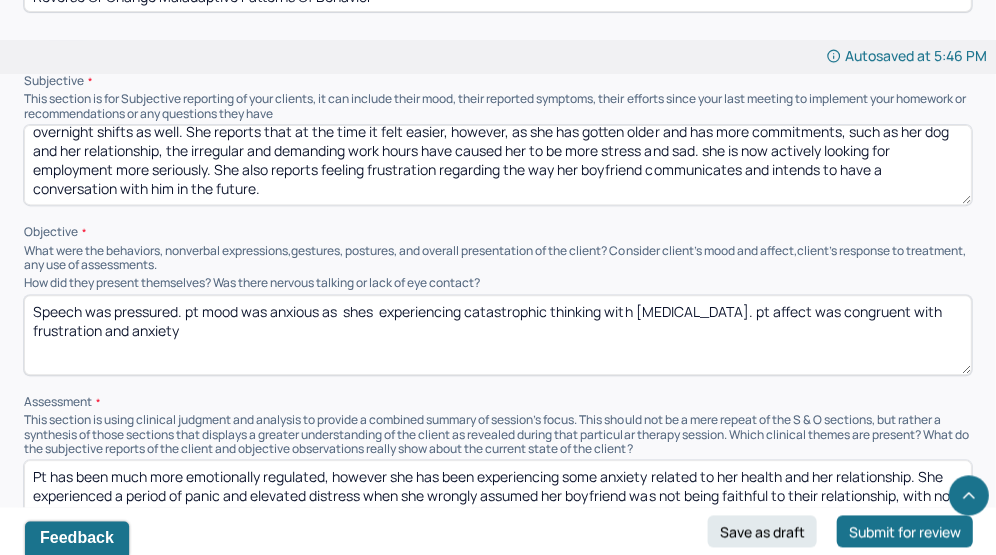 drag, startPoint x: 184, startPoint y: 300, endPoint x: 73, endPoint y: 223, distance: 135.09256 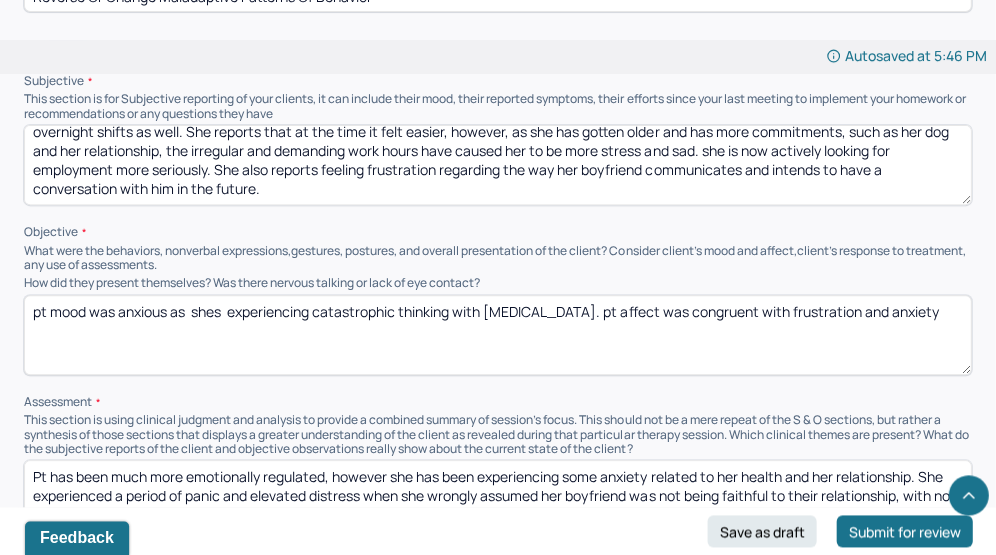click on "pt mood was anxious as  shes  experiencing catastrophic thinking with [MEDICAL_DATA]. pt affect was congruent with frustration and anxiety" at bounding box center (497, 335) 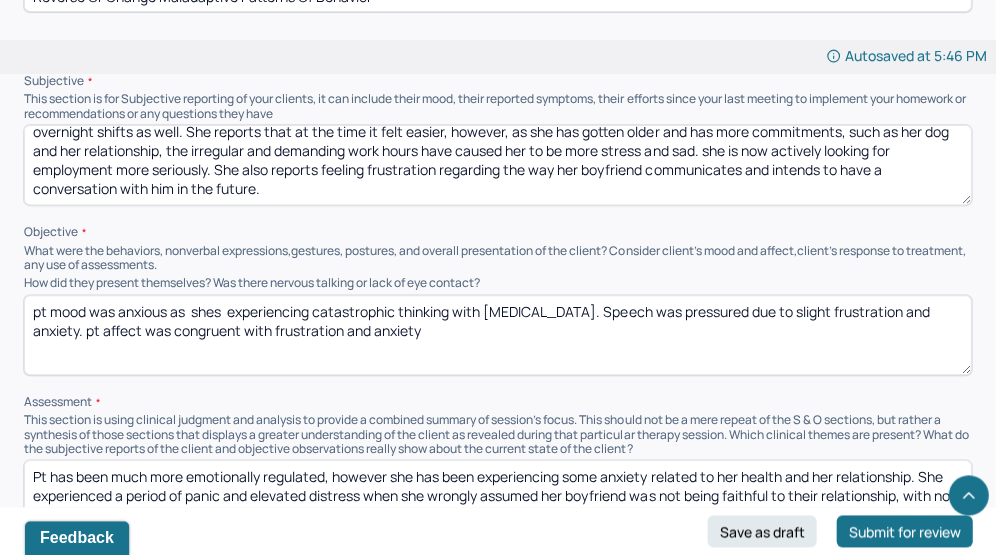 drag, startPoint x: 580, startPoint y: 308, endPoint x: 52, endPoint y: 306, distance: 528.0038 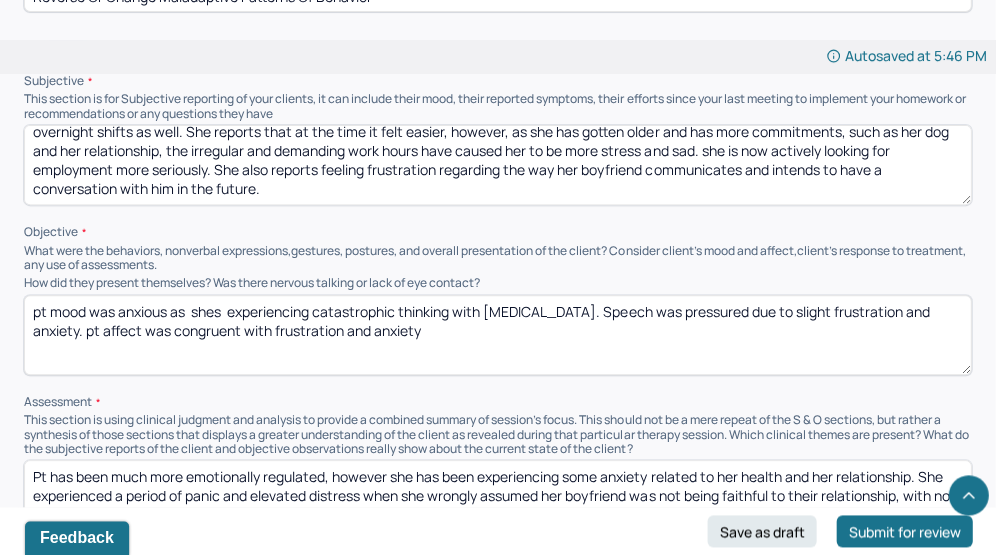 click on "pt mood was anxious as  shes  experiencing catastrophic thinking with [MEDICAL_DATA]. Speech was pressured due to slight frustration and anxiety. pt affect was congruent with frustration and anxiety" at bounding box center (497, 335) 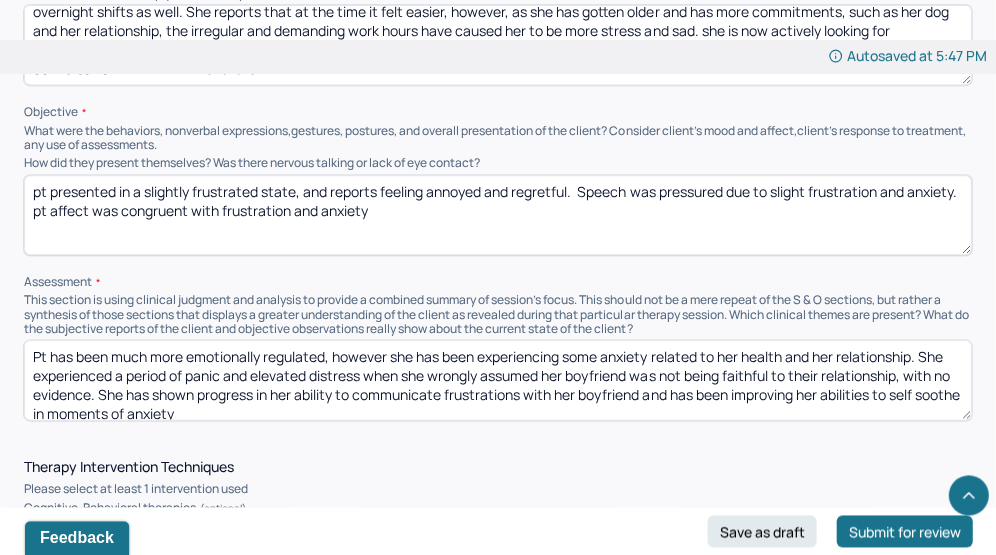 scroll, scrollTop: 1328, scrollLeft: 0, axis: vertical 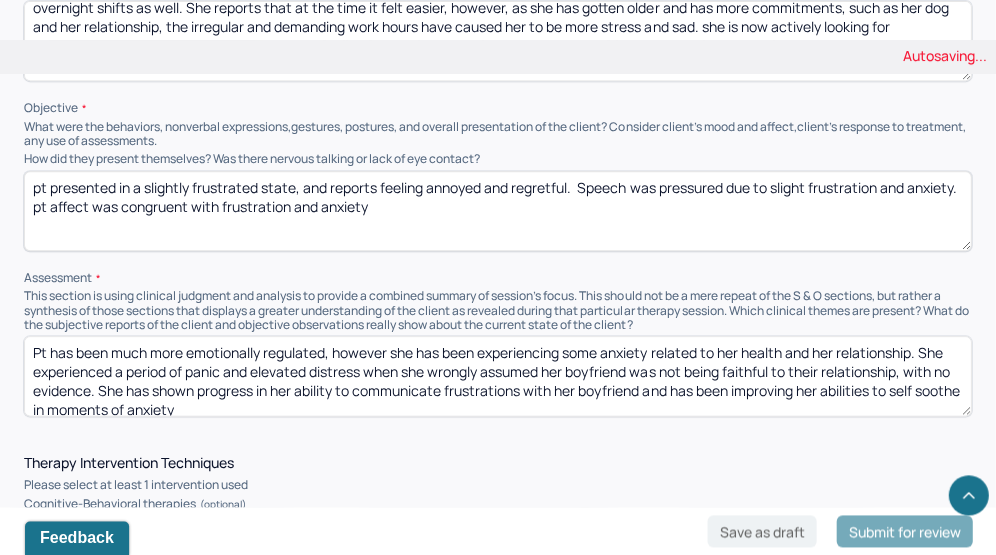 type on "pt presented in a slightly frustrated state, and reports feeling annoyed and regretful.  Speech was pressured due to slight frustration and anxiety. pt affect was congruent with frustration and anxiety" 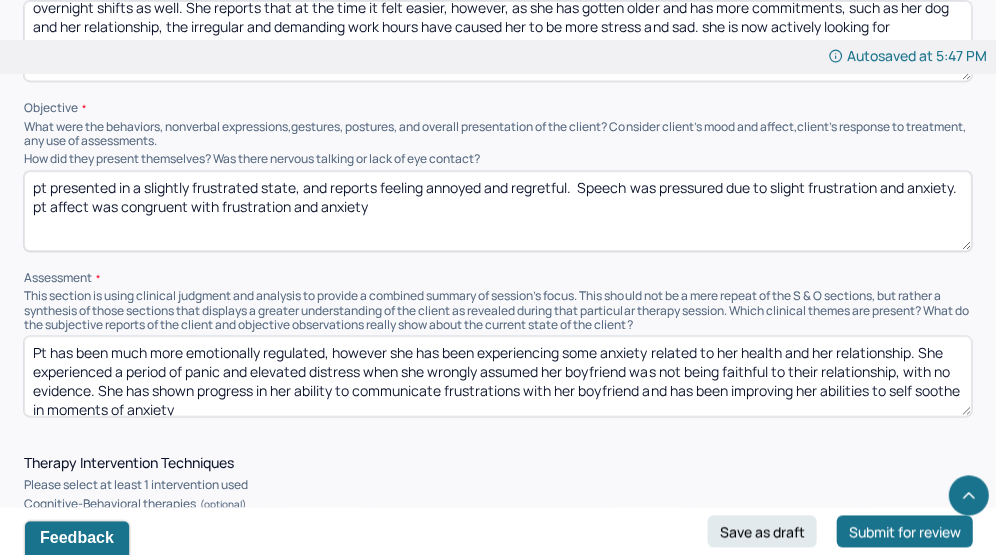 click on "Pt has been much more emotionally regulated, however she has been experiencing some anxiety related to her health and her relationship. She experienced a period of panic and elevated distress when she wrongly assumed her boyfriend was not being faithful to their relationship, with no evidence. She has shown progress in her ability to communicate frustrations with her boyfriend and has been improving her abilities to self soothe in moments of anxiety" at bounding box center (497, 376) 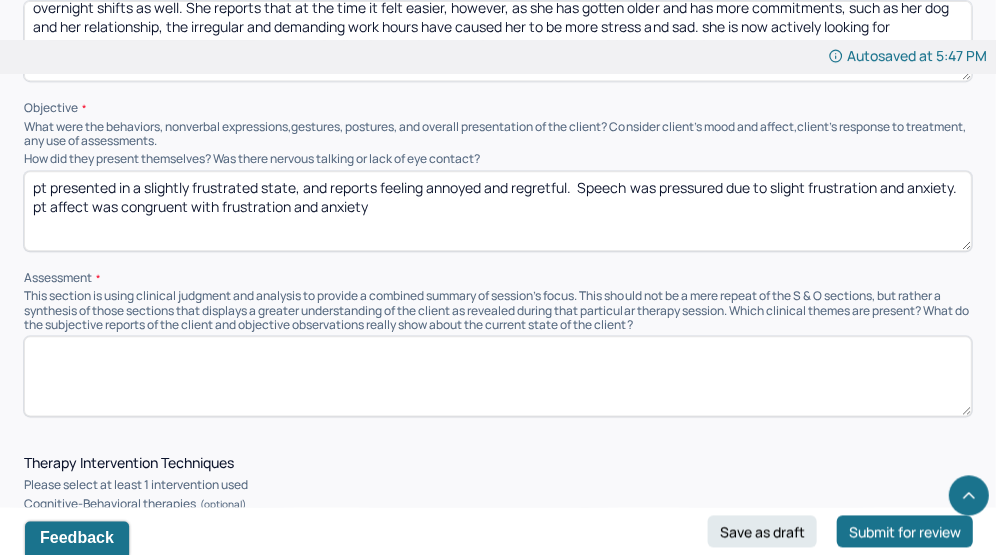 click on "Pt reports that she’s been feeling regret due to her past decision to leave her 9 - 5 job for one that involves less days with longer hours and overnight shifts as well. She reports that at the time it felt easier, however, as she has gotten older and has more commitments, such as her dog and her relationship, the irregular and demanding work hours have caused her to be more stress and sad. she is now actively looking for employment more seriously. She also reports feeling frustration regarding the way her boyfriend communicates and intends to have a conversation with him in the future." at bounding box center (497, 41) 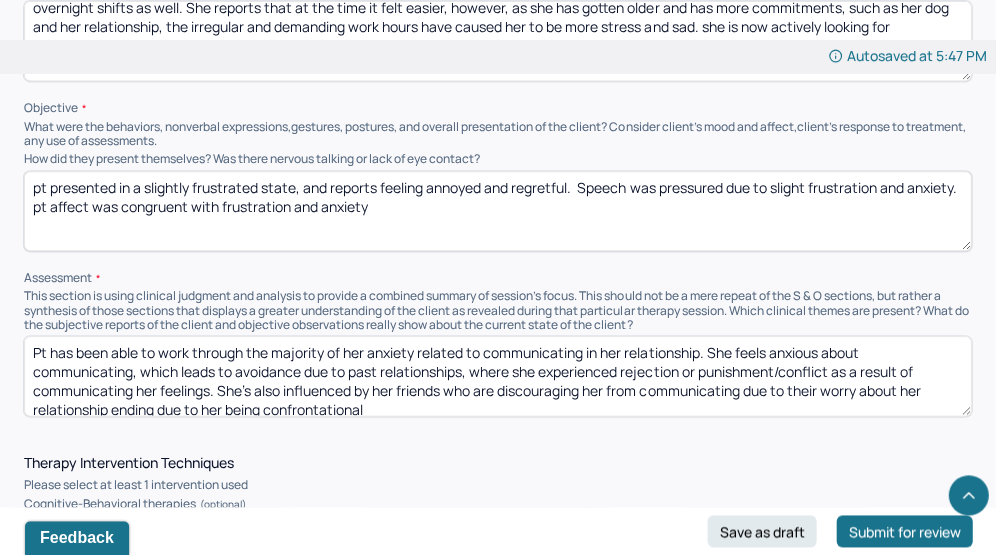 scroll, scrollTop: 48, scrollLeft: 0, axis: vertical 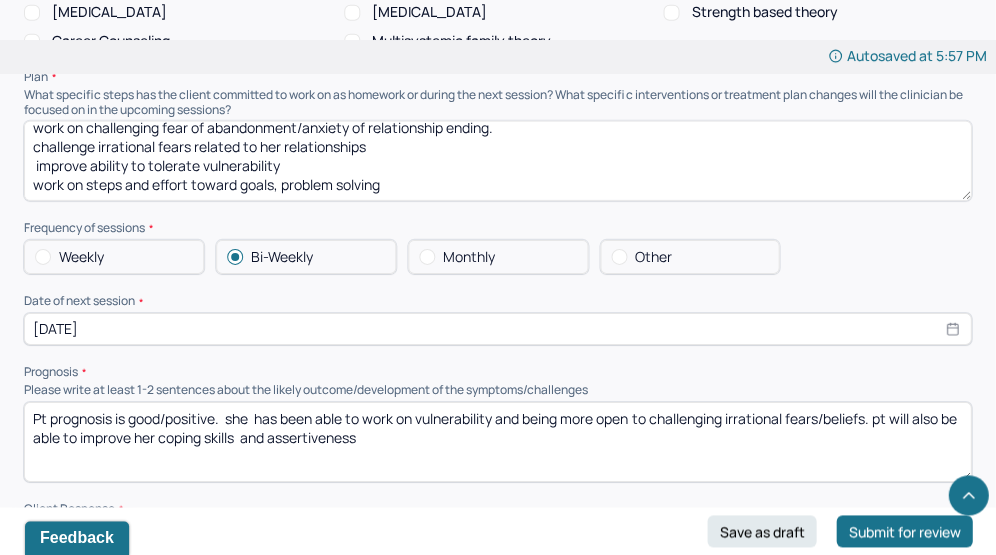 type on "Pt has been able to work through the majority of her anxiety related to communicating in her relationship. She feels anxious about communicating, which leads to avoidance due to past relationships, where she experienced rejection or punishment/conflict as a result of communicating her feelings. She’s also influenced by her friends who are discouraging her from communicating due to their worry about her relationship ending due to her being confrontational" 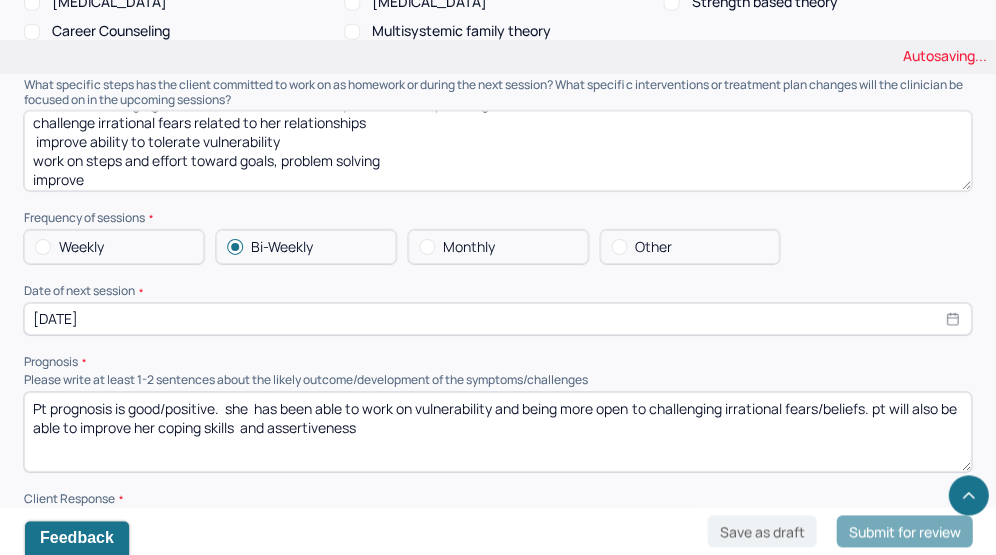 scroll, scrollTop: 2093, scrollLeft: 0, axis: vertical 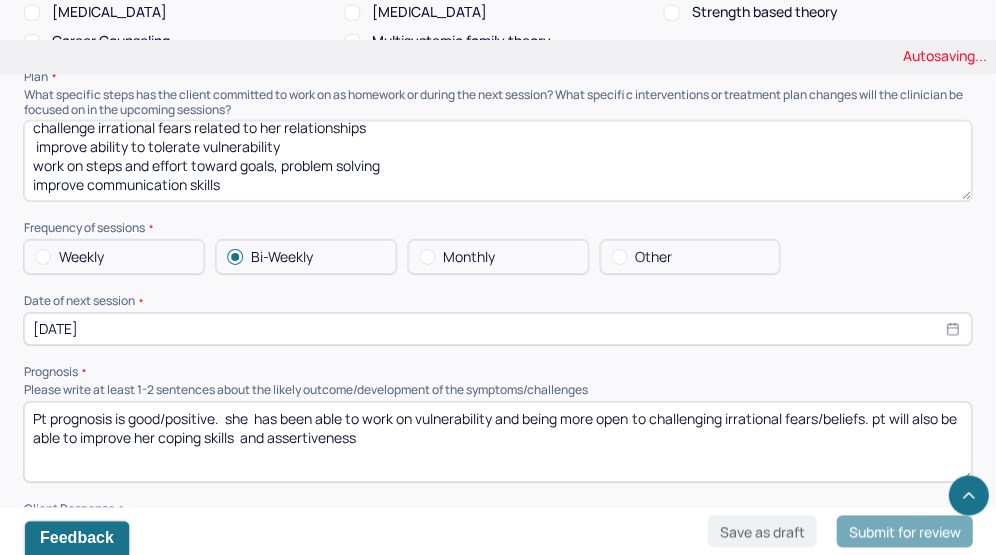 type on "work on challenging fear of abandonment/anxiety of relationship ending.
challenge irrational fears related to her relationships
improve ability to tolerate vulnerability
work on steps and effort toward goals, problem solving
improve communication skills" 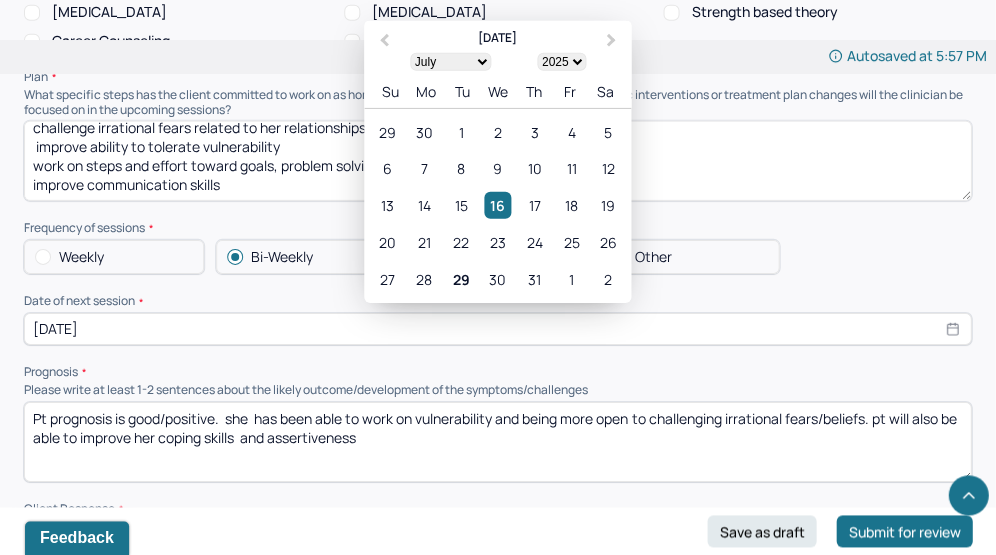 click on "[DATE]" at bounding box center (497, 329) 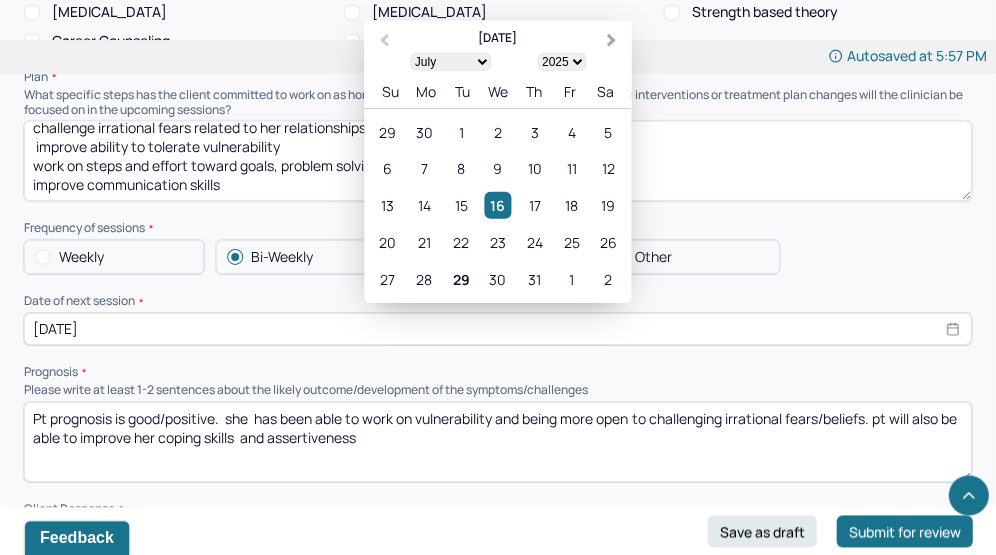 click on "Next Month" at bounding box center (611, 40) 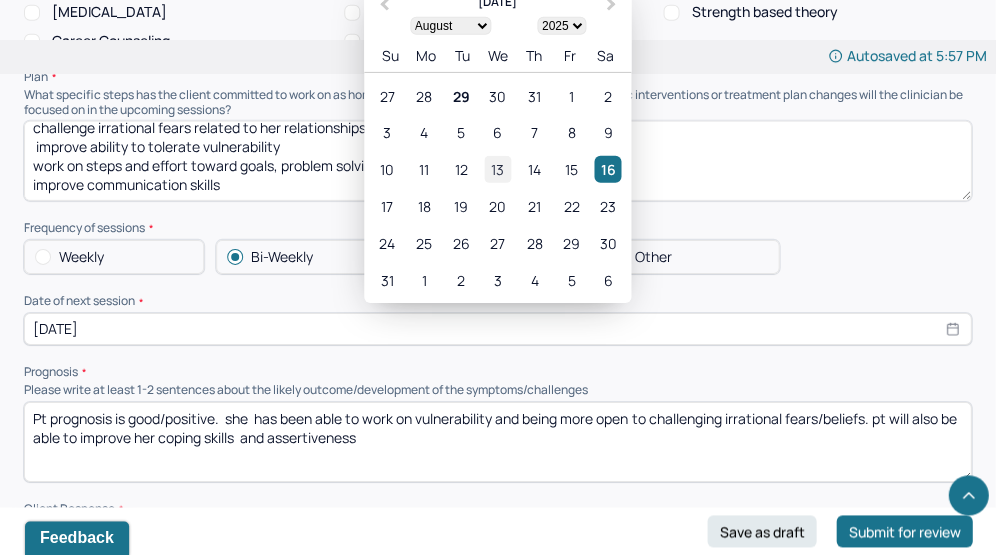click on "13" at bounding box center (497, 169) 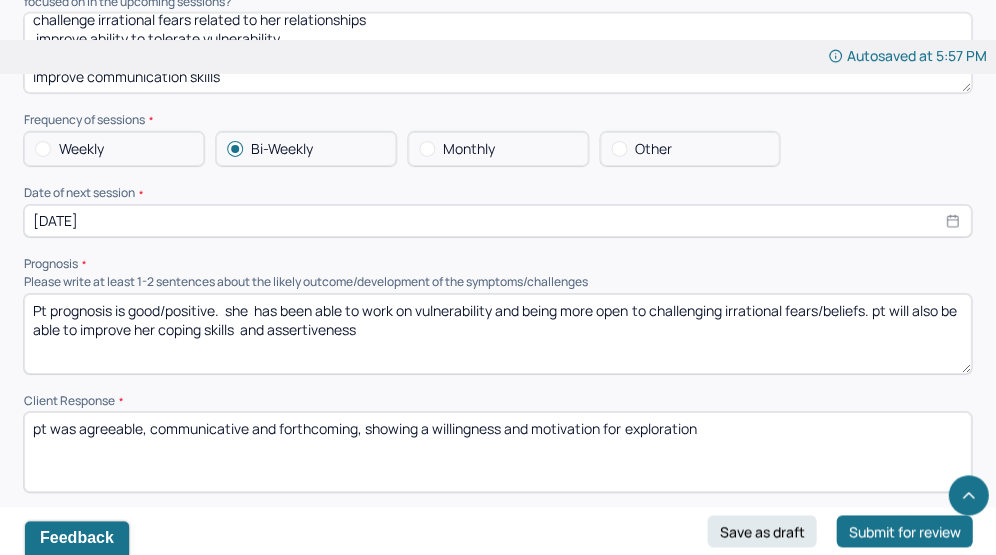 scroll, scrollTop: 2204, scrollLeft: 0, axis: vertical 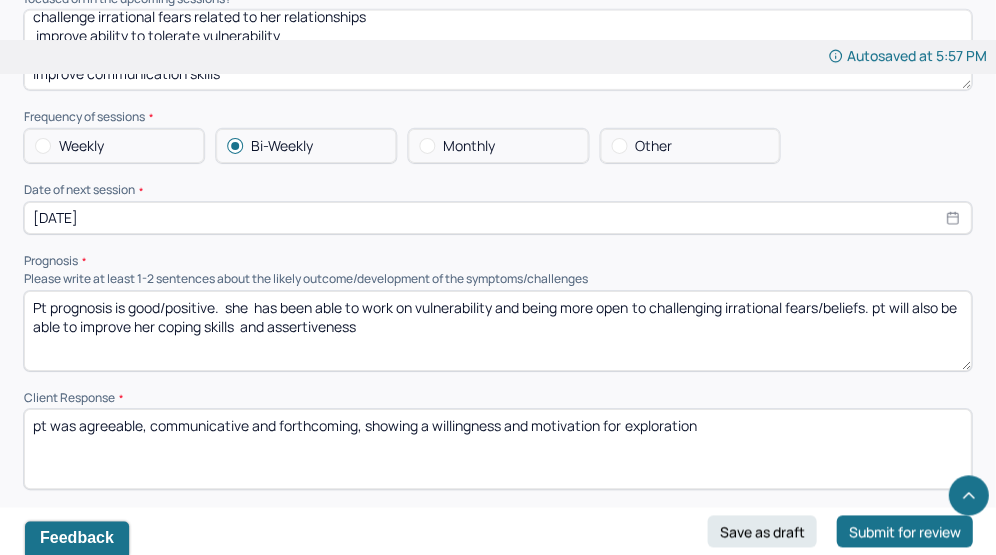 click on "Pt prognosis is good/positive.  she  has been able to work on vulnerability and being more open to challenging irrational fears/beliefs. pt will also be able to improve her coping skills  and assertiveness" at bounding box center [497, 331] 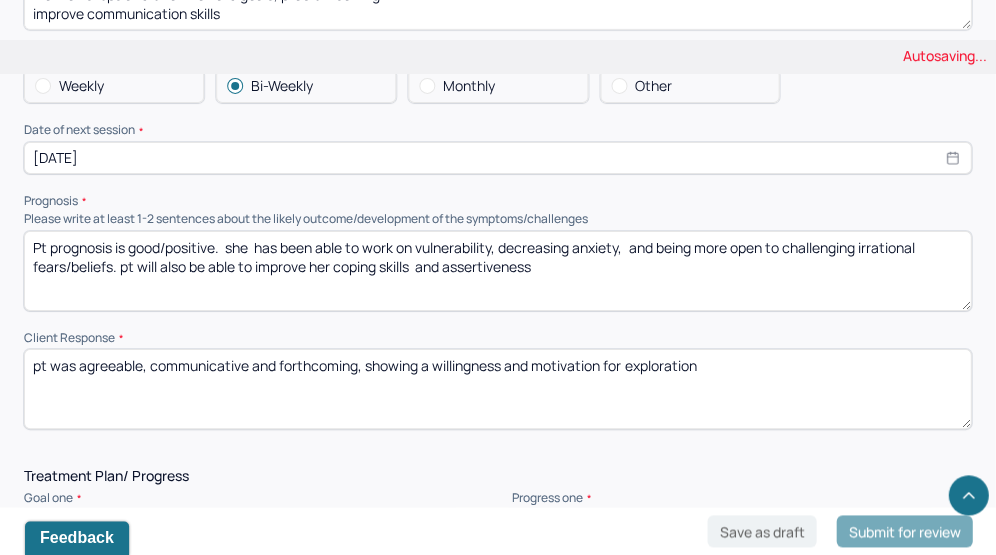 scroll, scrollTop: 2339, scrollLeft: 0, axis: vertical 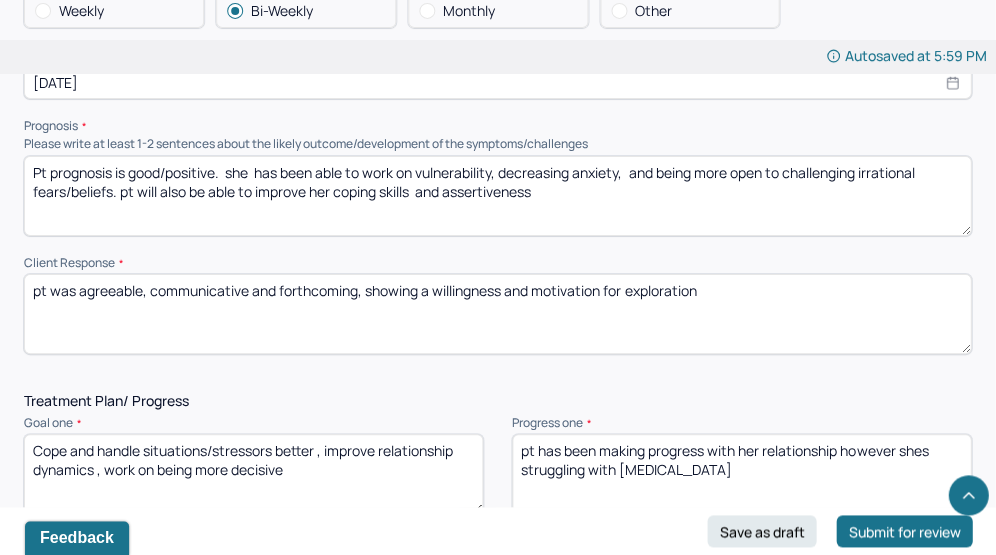 type on "Pt prognosis is good/positive.  she  has been able to work on vulnerability, decreasing anxiety,  and being more open to challenging irrational fears/beliefs. pt will also be able to improve her coping skills  and assertiveness" 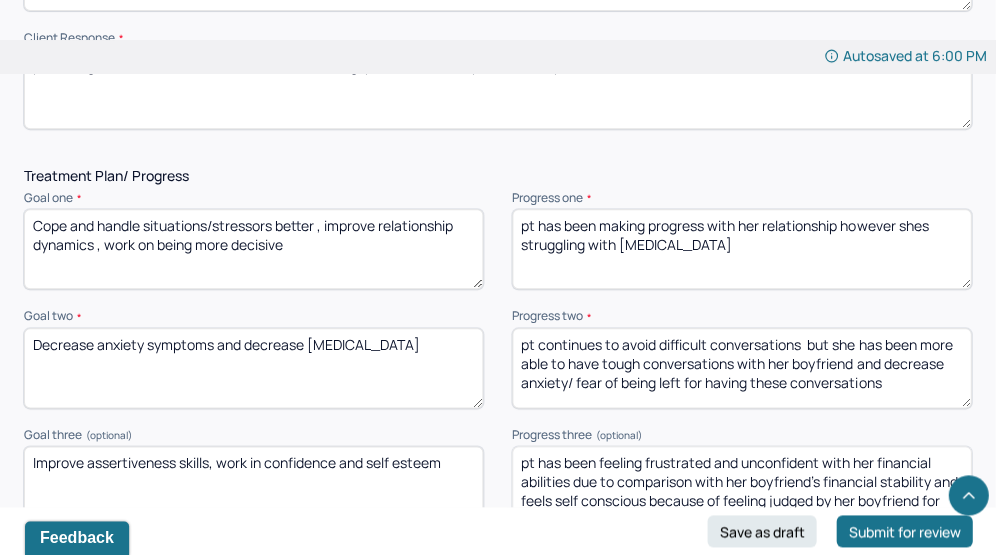 scroll, scrollTop: 2566, scrollLeft: 0, axis: vertical 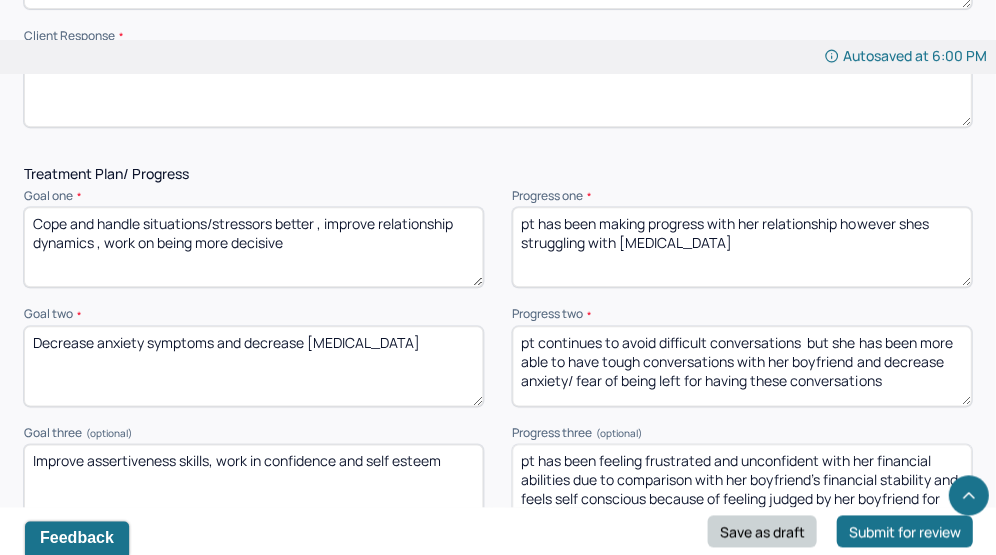 type on "pt was agreeable, communicative and forthcoming. pt has been receptive and responsive" 